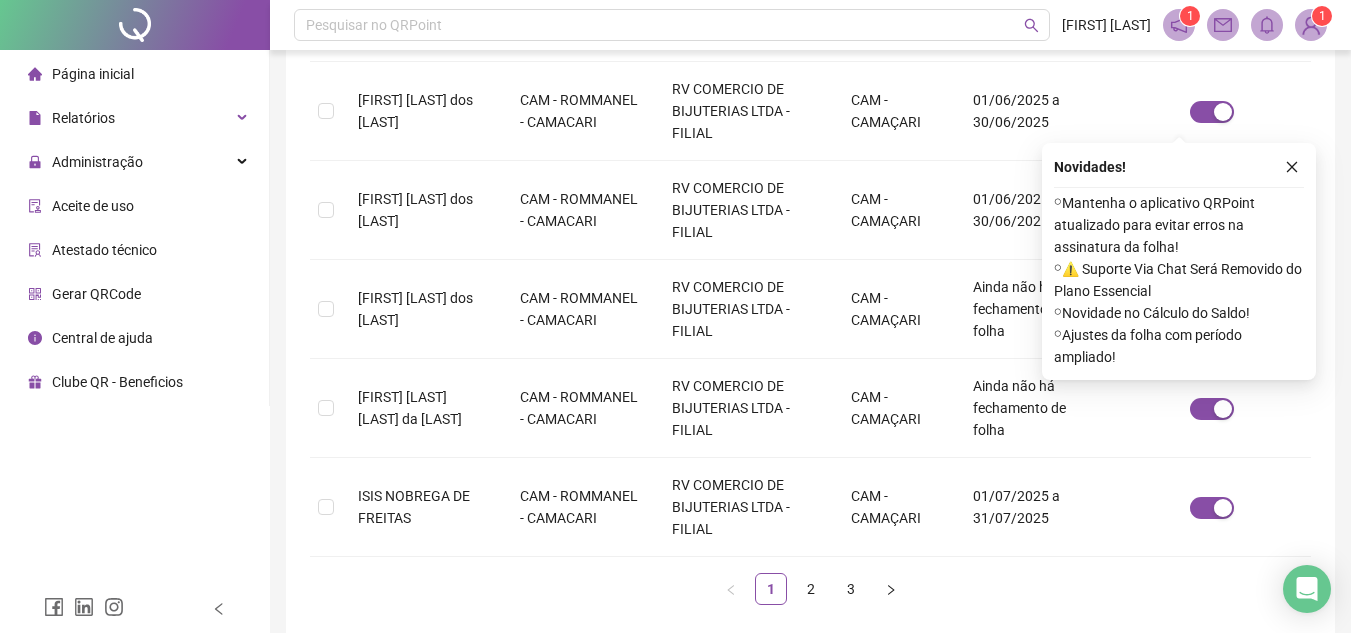 scroll, scrollTop: 979, scrollLeft: 0, axis: vertical 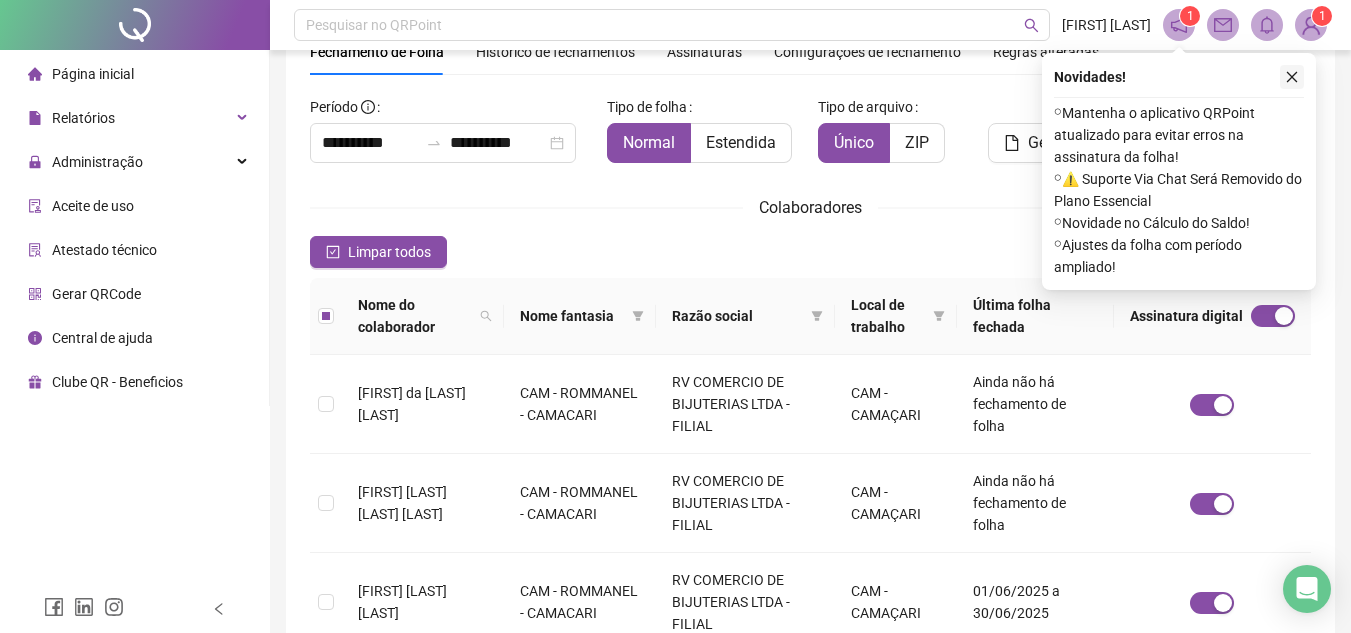 click 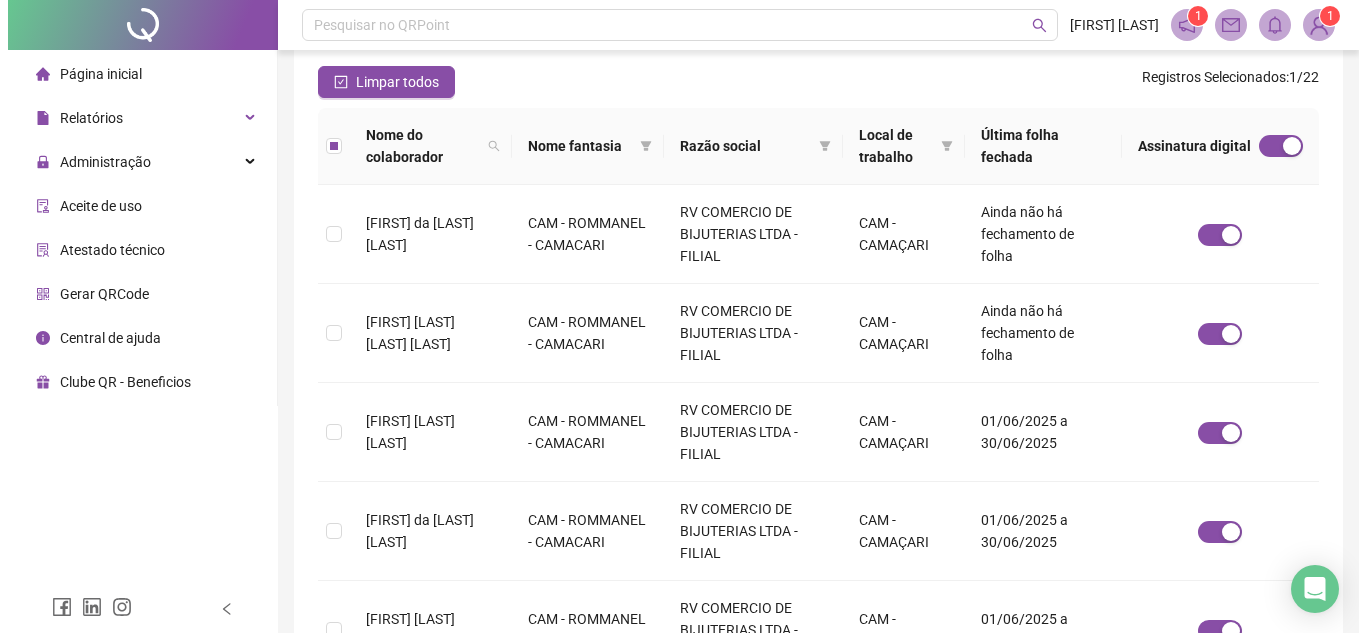 scroll, scrollTop: 0, scrollLeft: 0, axis: both 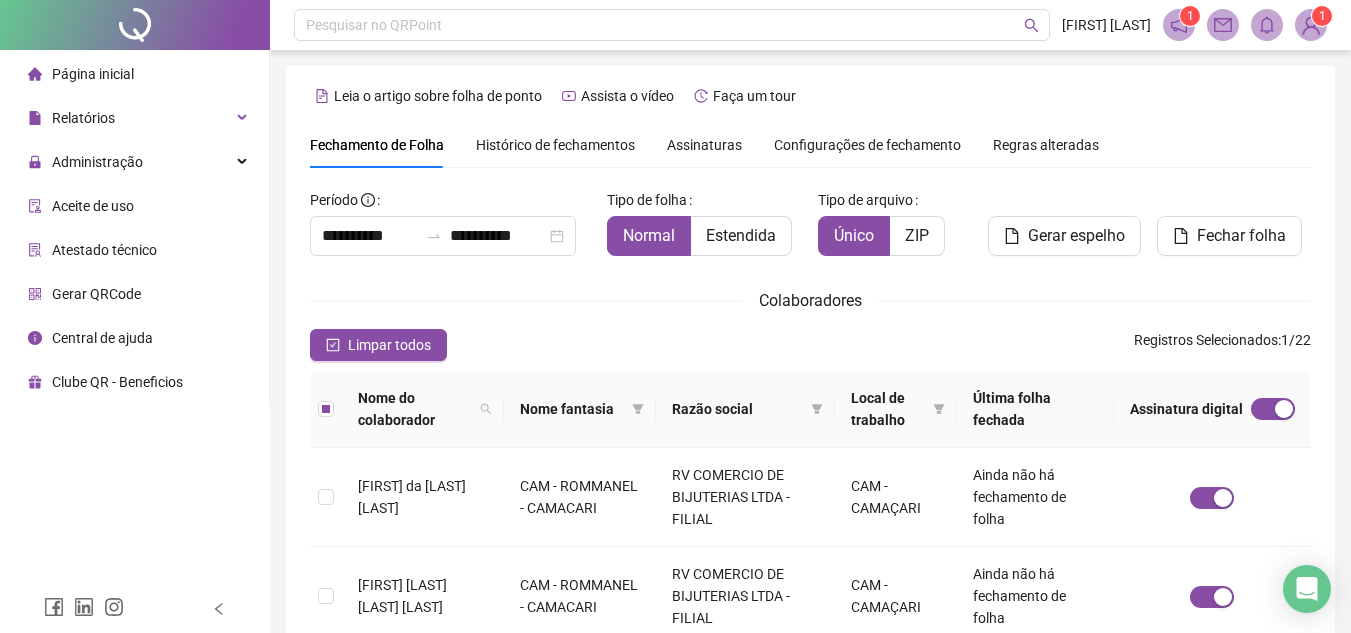 click on "Histórico de fechamentos" at bounding box center [555, 145] 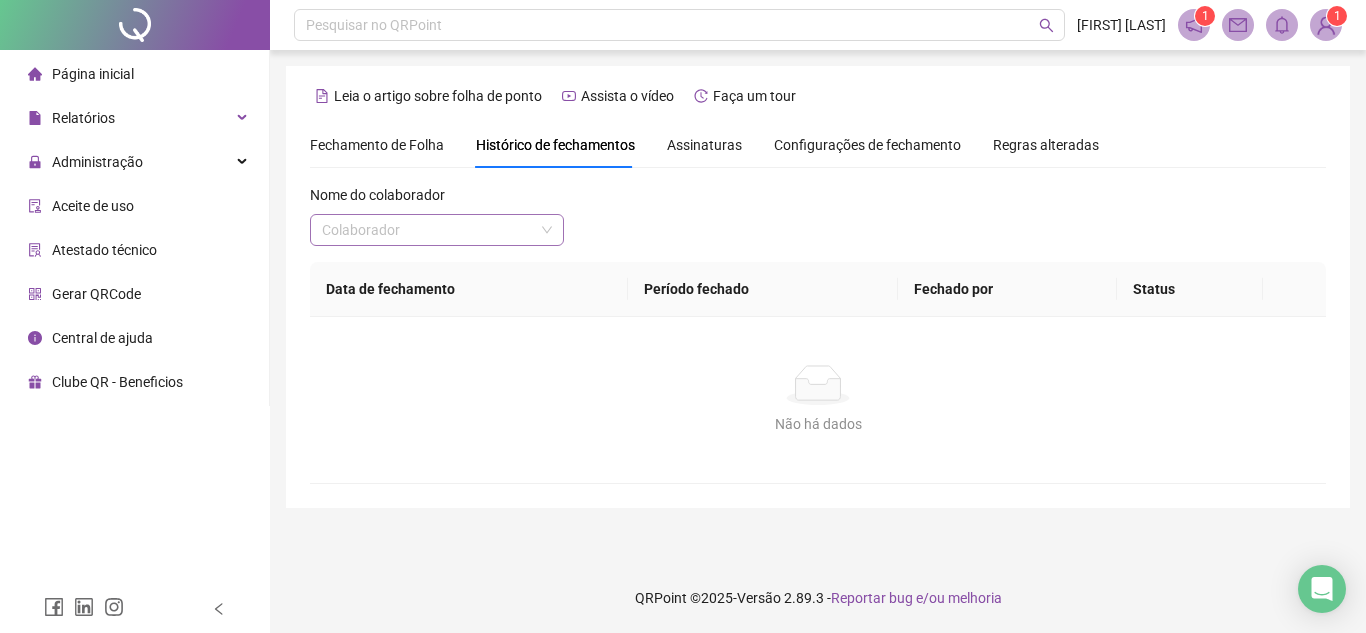 click at bounding box center [428, 230] 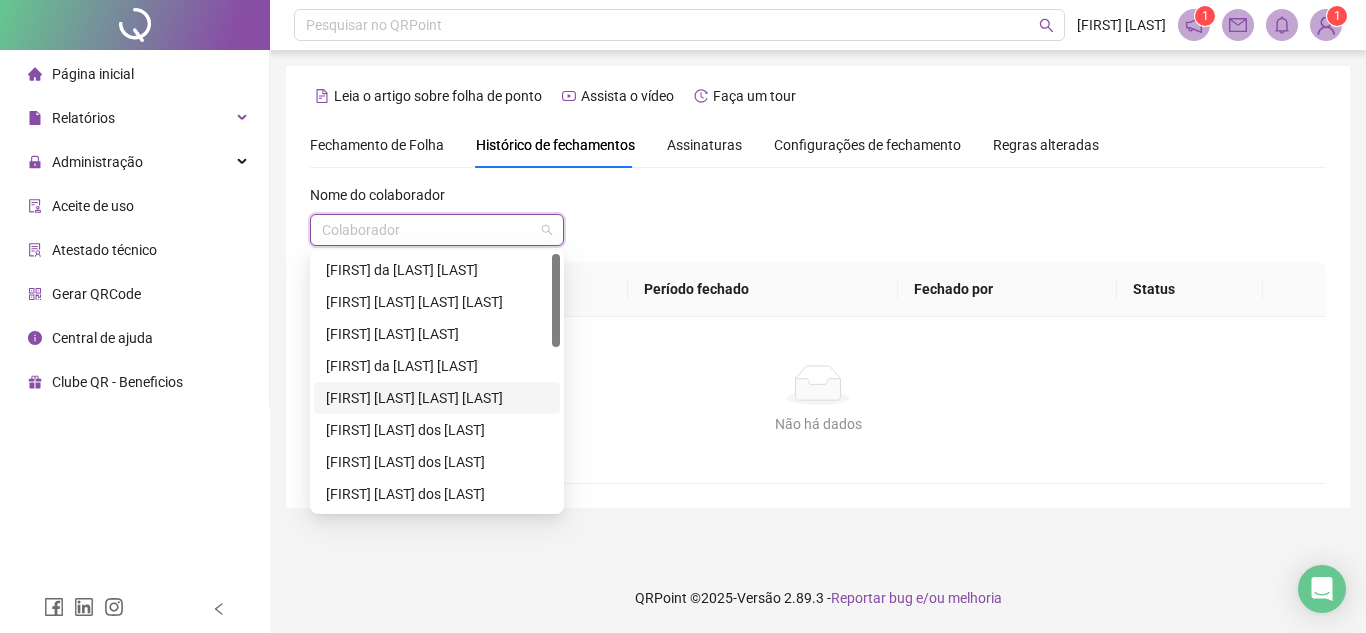 scroll, scrollTop: 200, scrollLeft: 0, axis: vertical 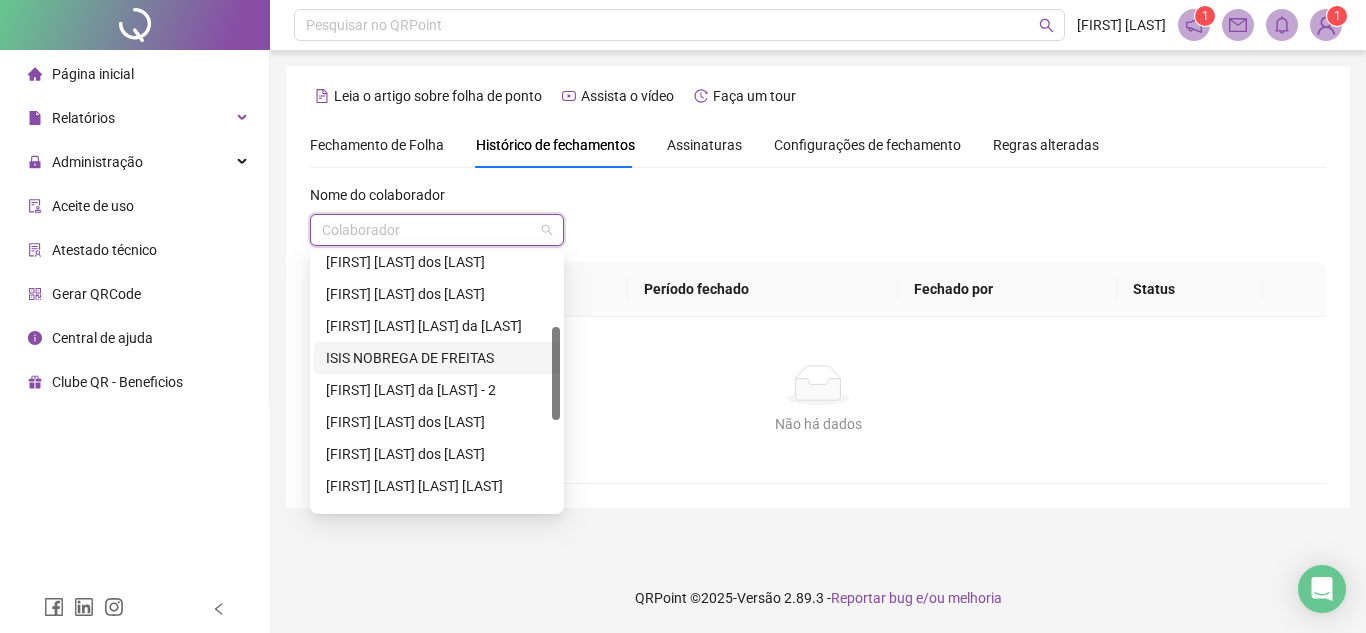 click on "ISIS NOBREGA DE FREITAS" at bounding box center (437, 358) 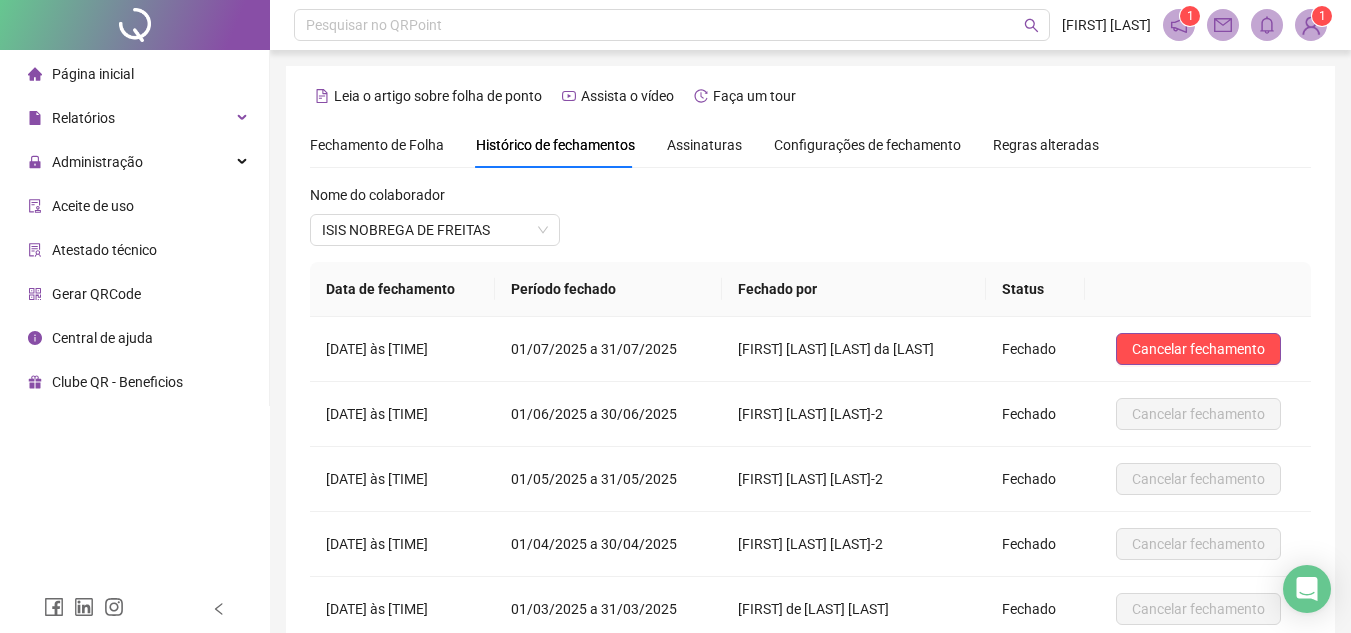 click on "Assinaturas" at bounding box center (704, 145) 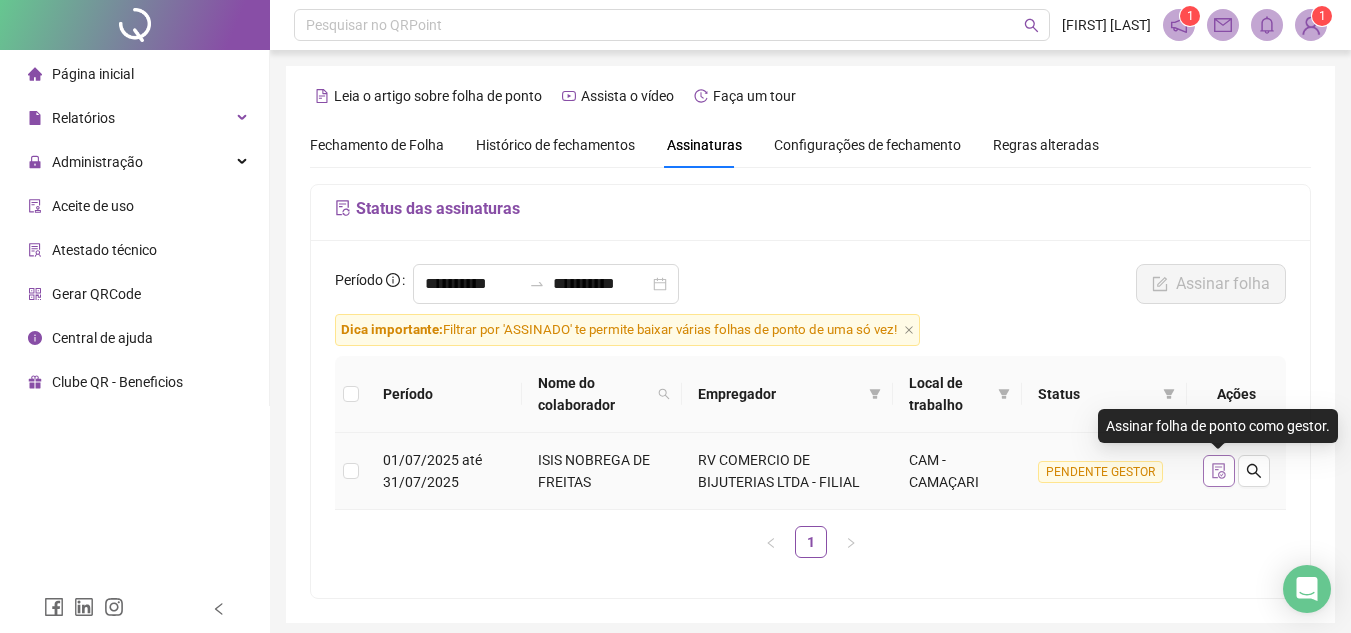 click 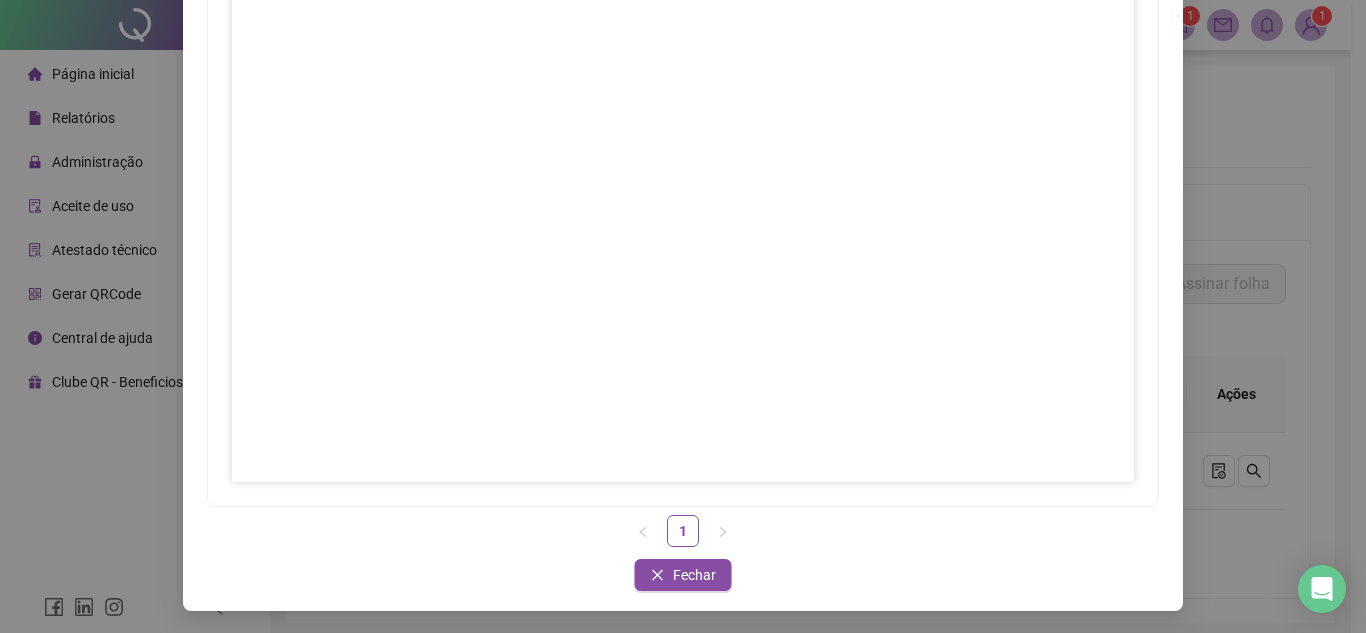 scroll, scrollTop: 297, scrollLeft: 0, axis: vertical 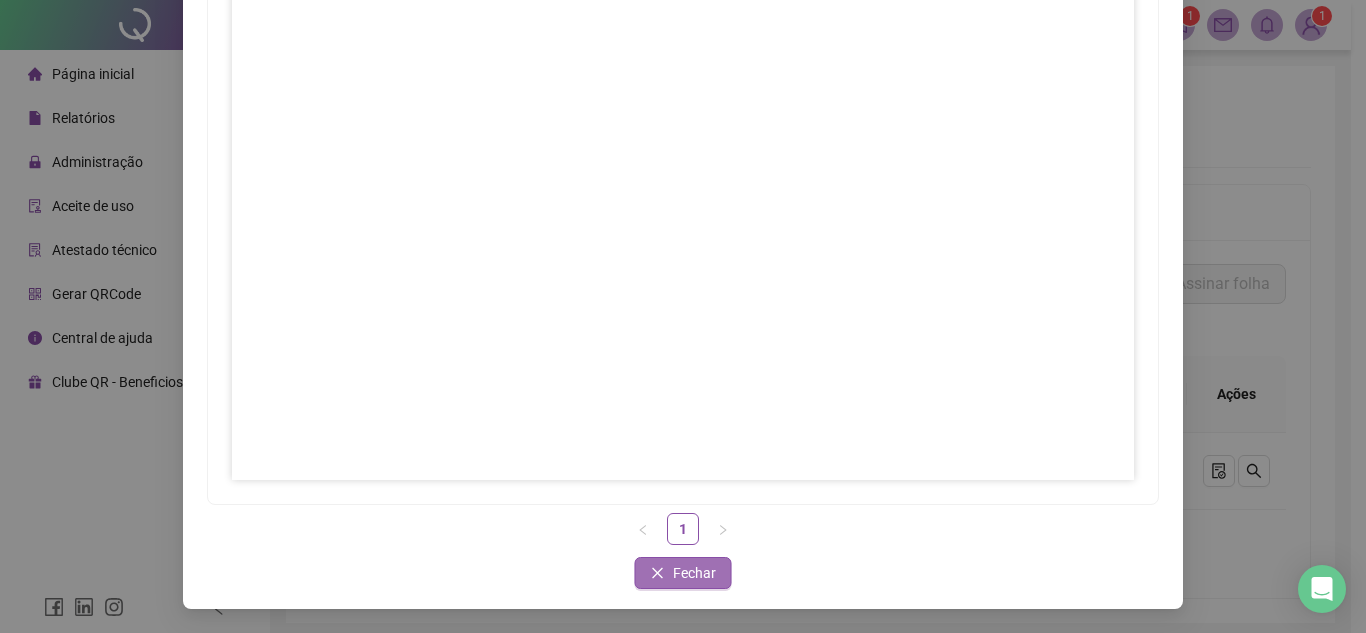 click on "Fechar" at bounding box center (694, 573) 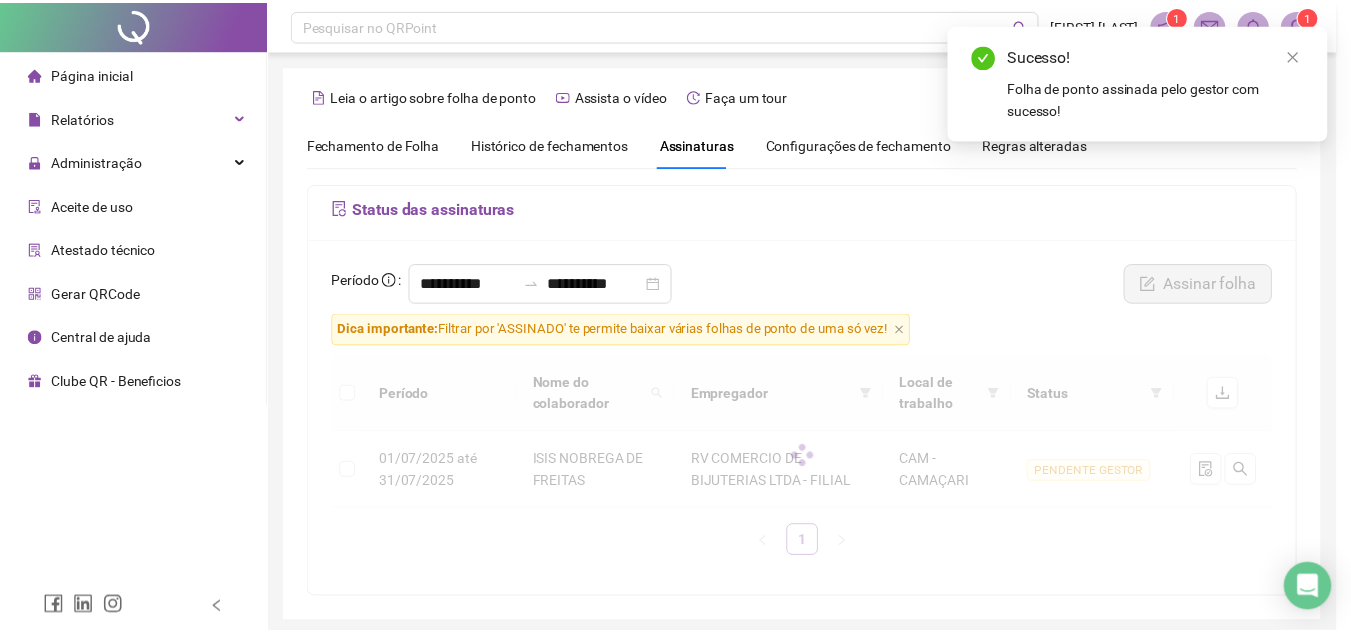 scroll, scrollTop: 197, scrollLeft: 0, axis: vertical 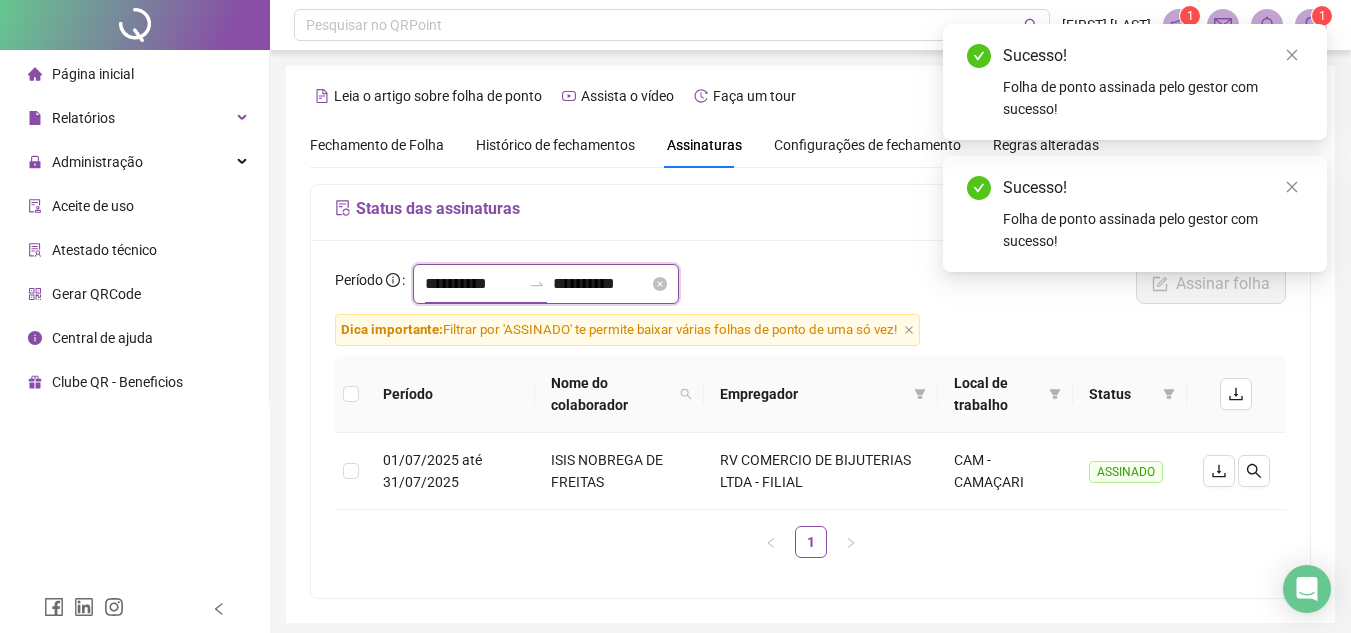 click on "**********" at bounding box center (473, 284) 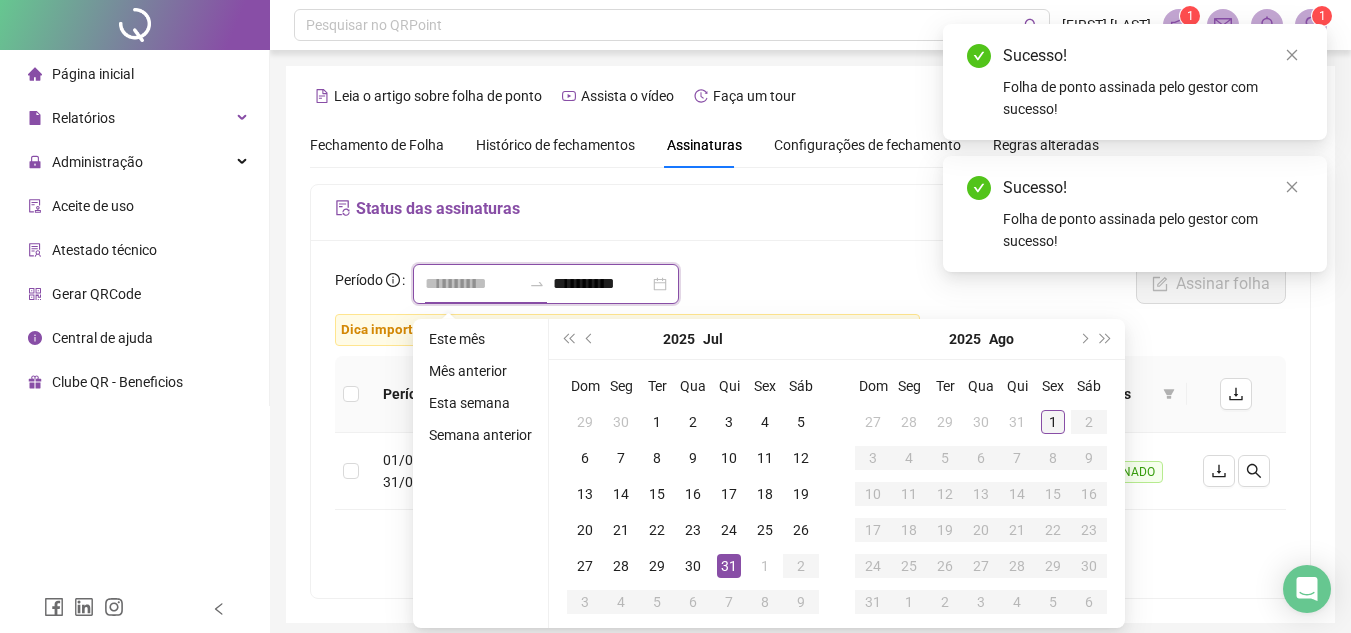 type on "**********" 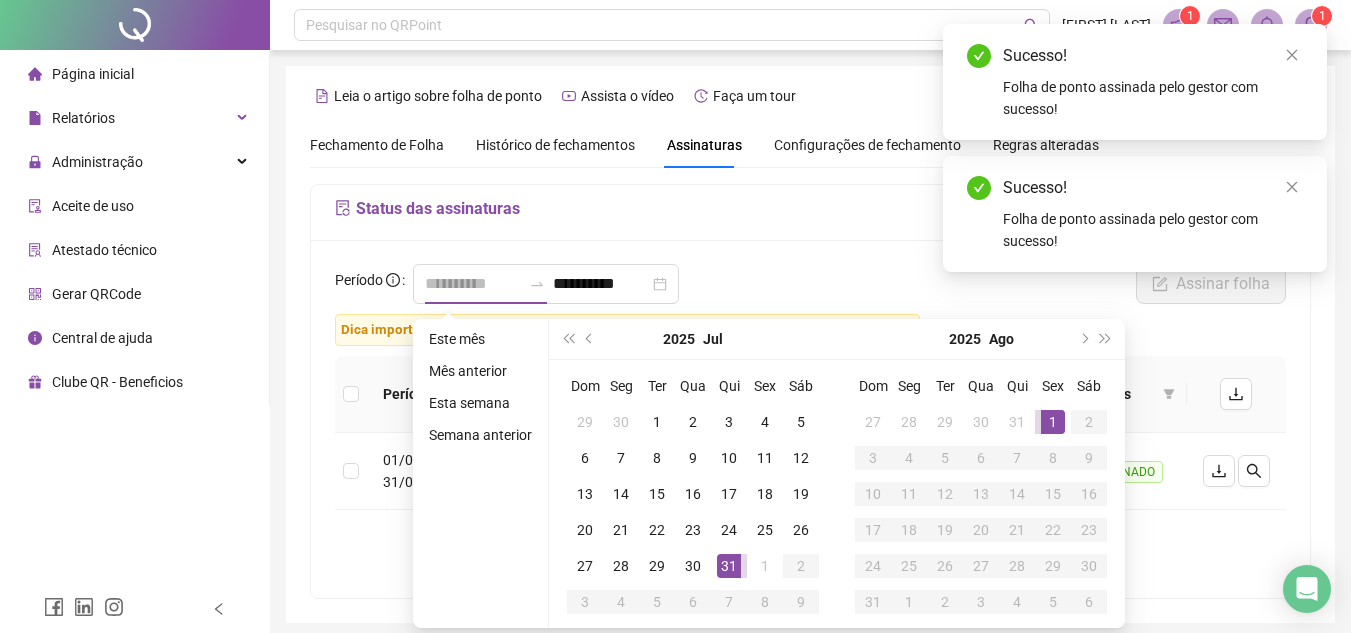 click on "1" at bounding box center [1053, 422] 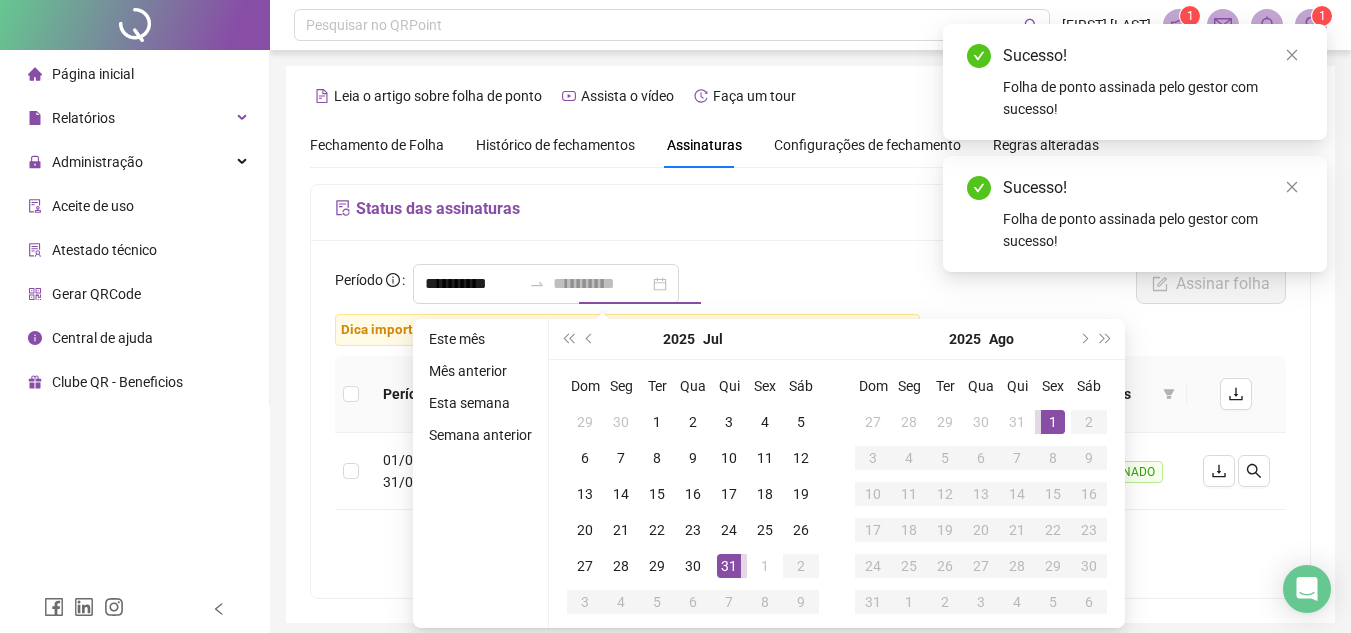 click on "1" at bounding box center [1053, 422] 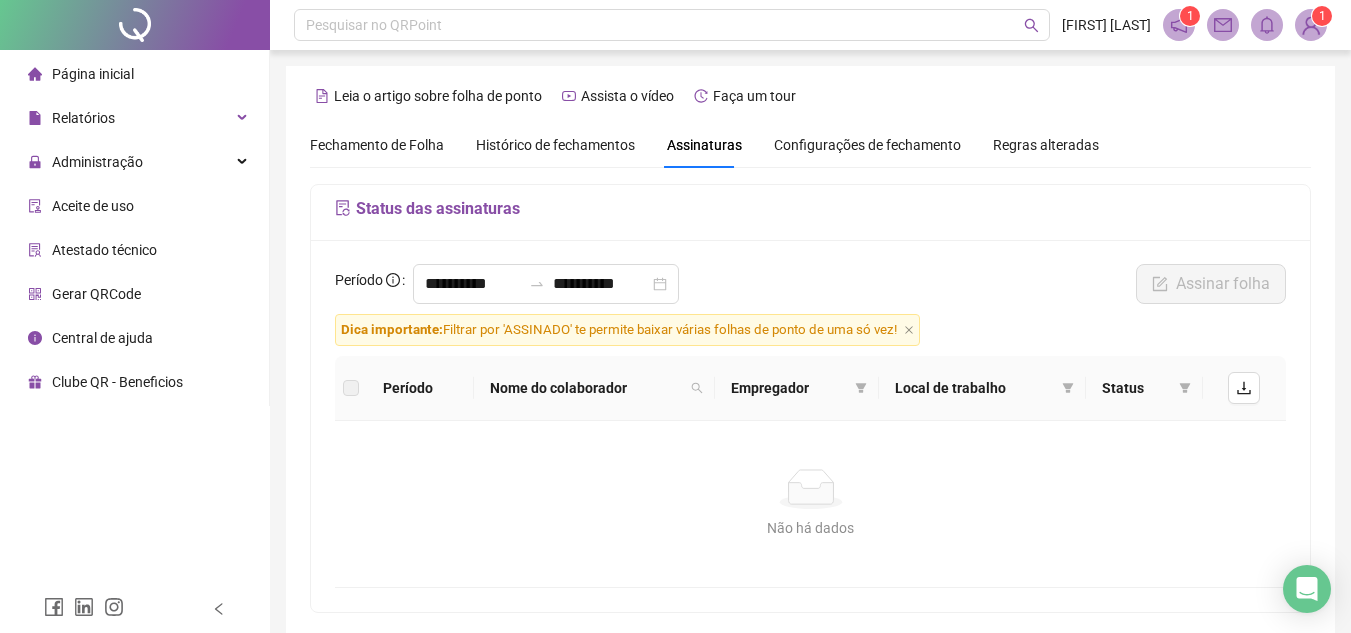 click on "Fechamento de Folha" at bounding box center [377, 145] 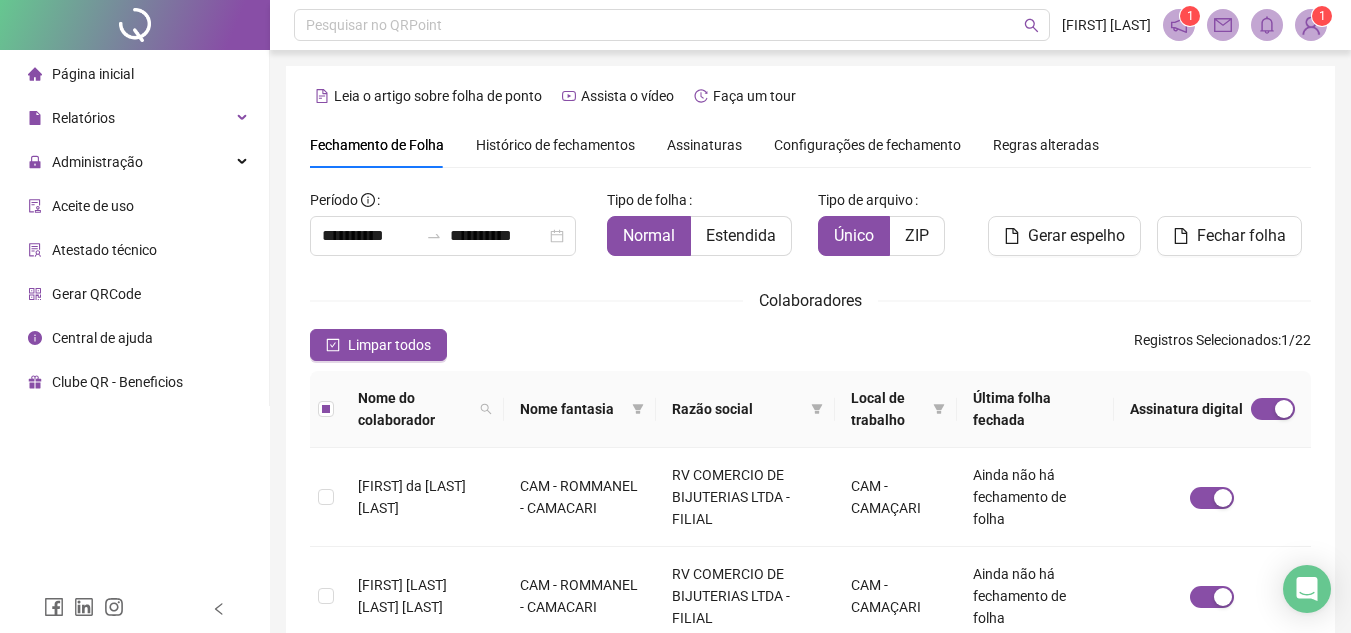 scroll, scrollTop: 93, scrollLeft: 0, axis: vertical 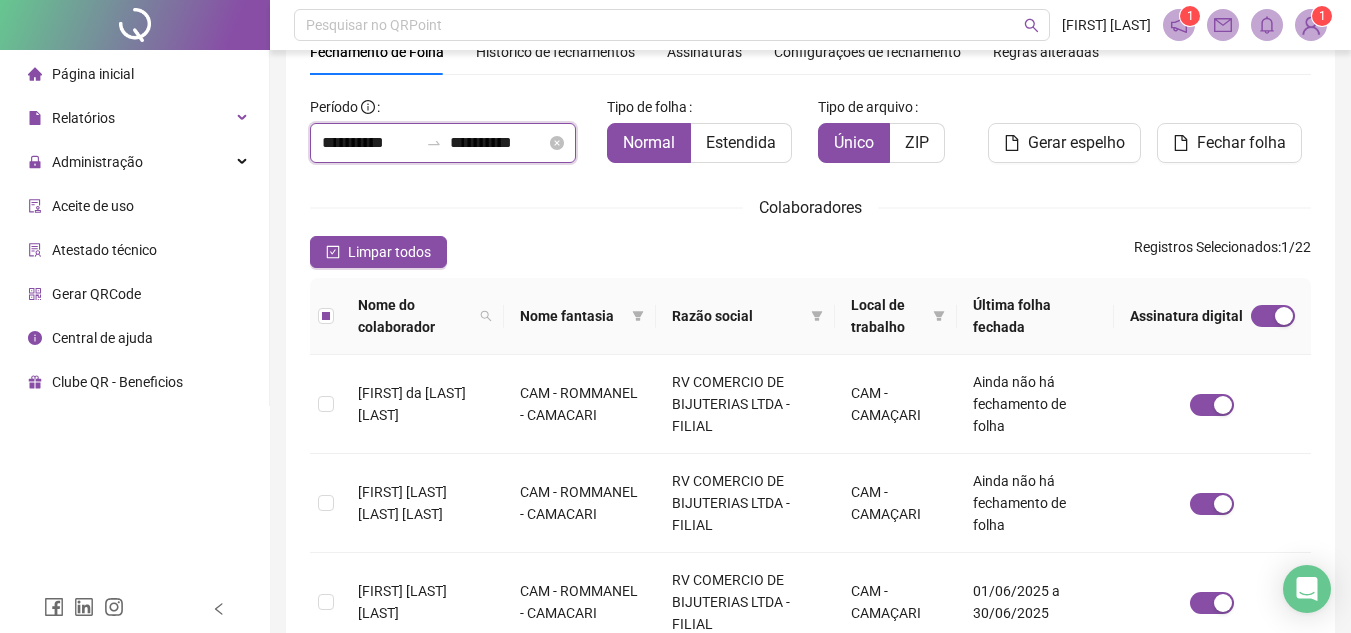 click on "**********" at bounding box center (498, 143) 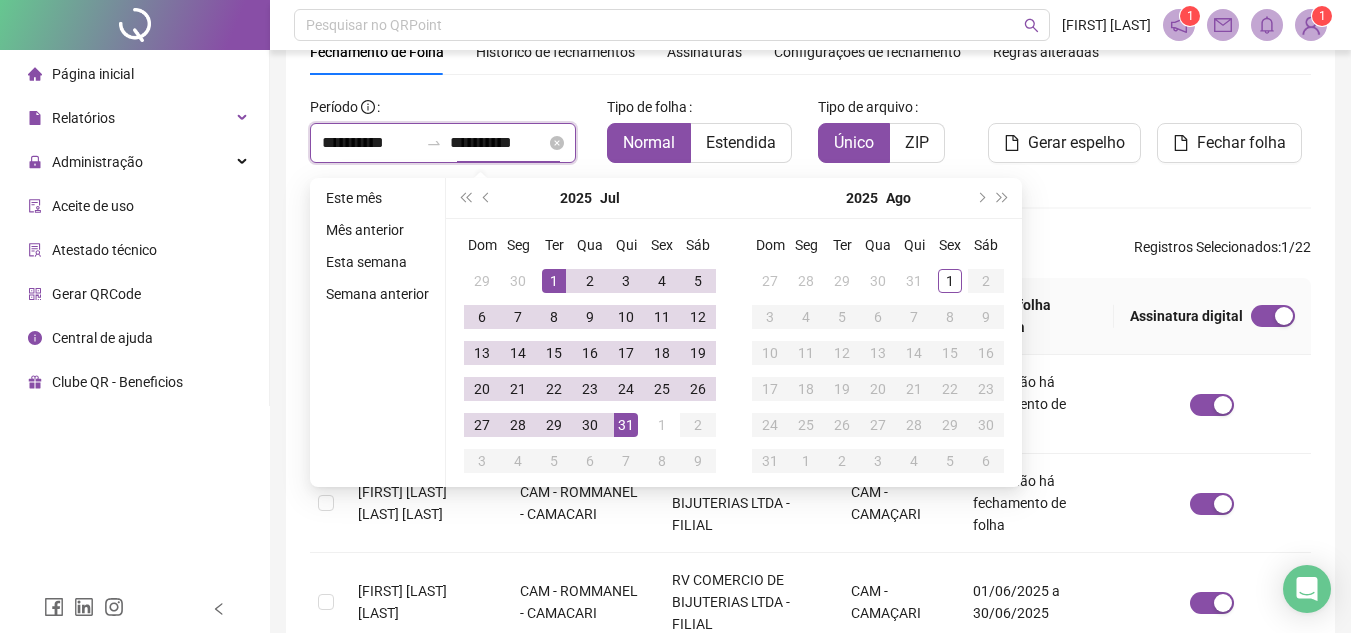 click on "**********" at bounding box center [370, 143] 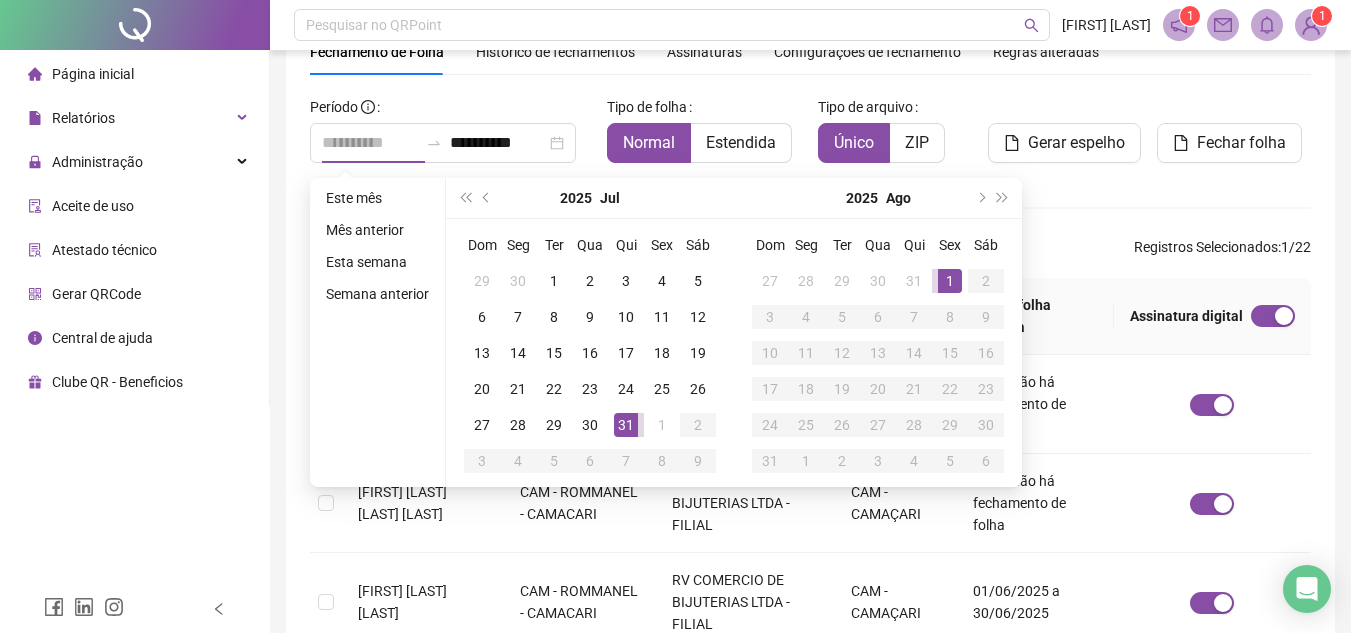 click on "1" at bounding box center [950, 281] 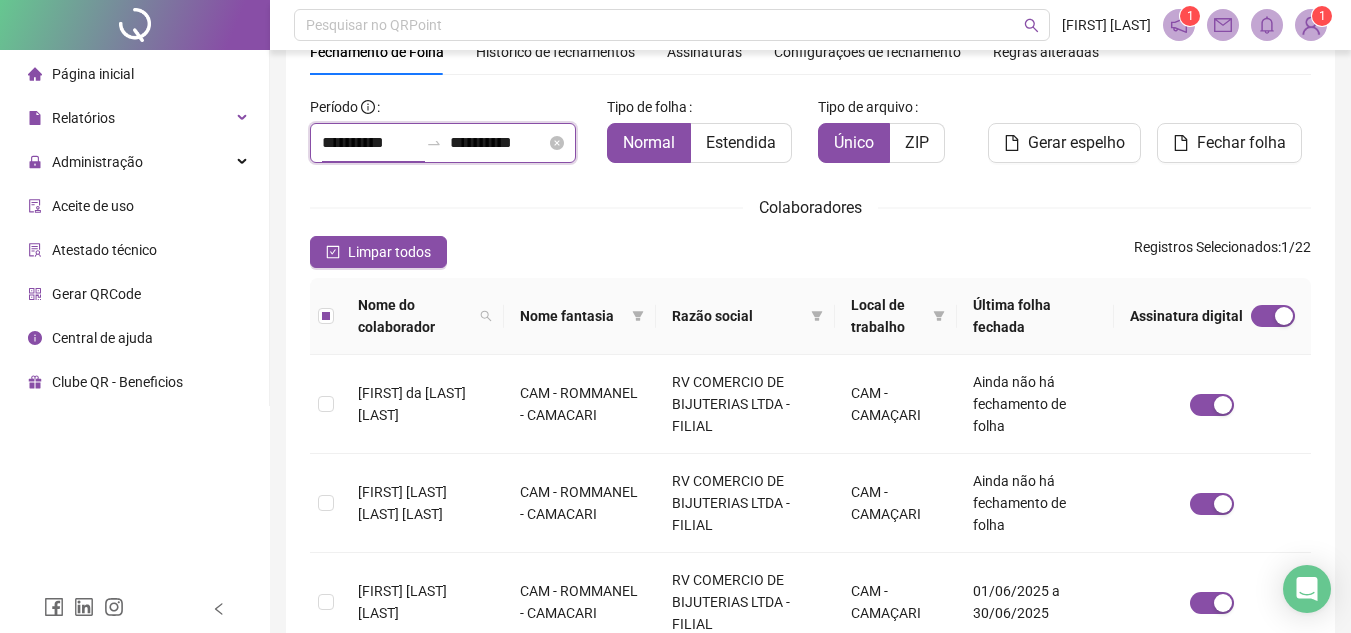 click on "**********" at bounding box center [370, 143] 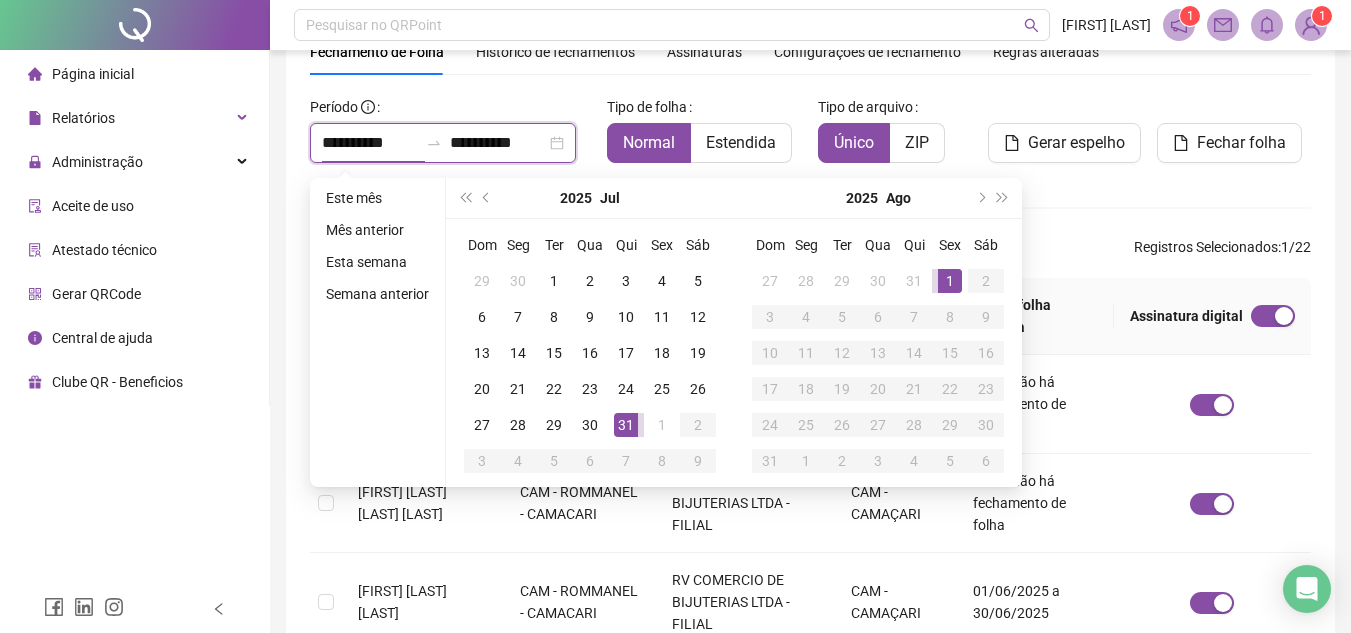 type on "**********" 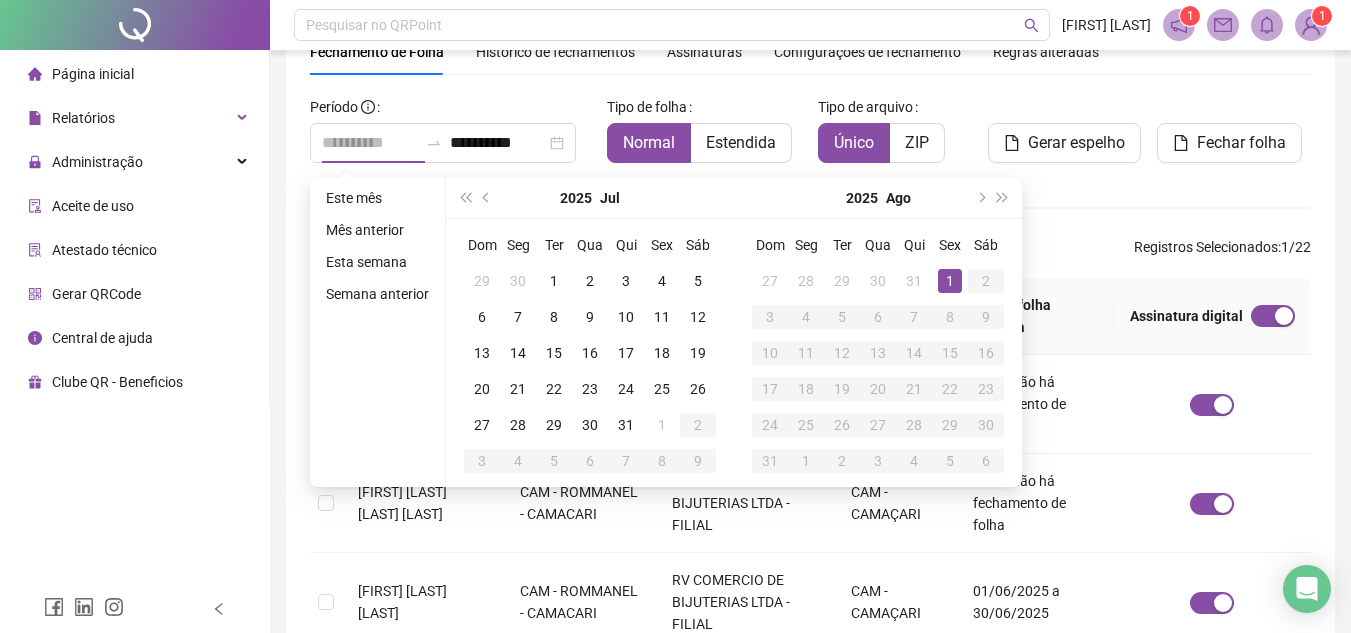 click on "1" at bounding box center [950, 281] 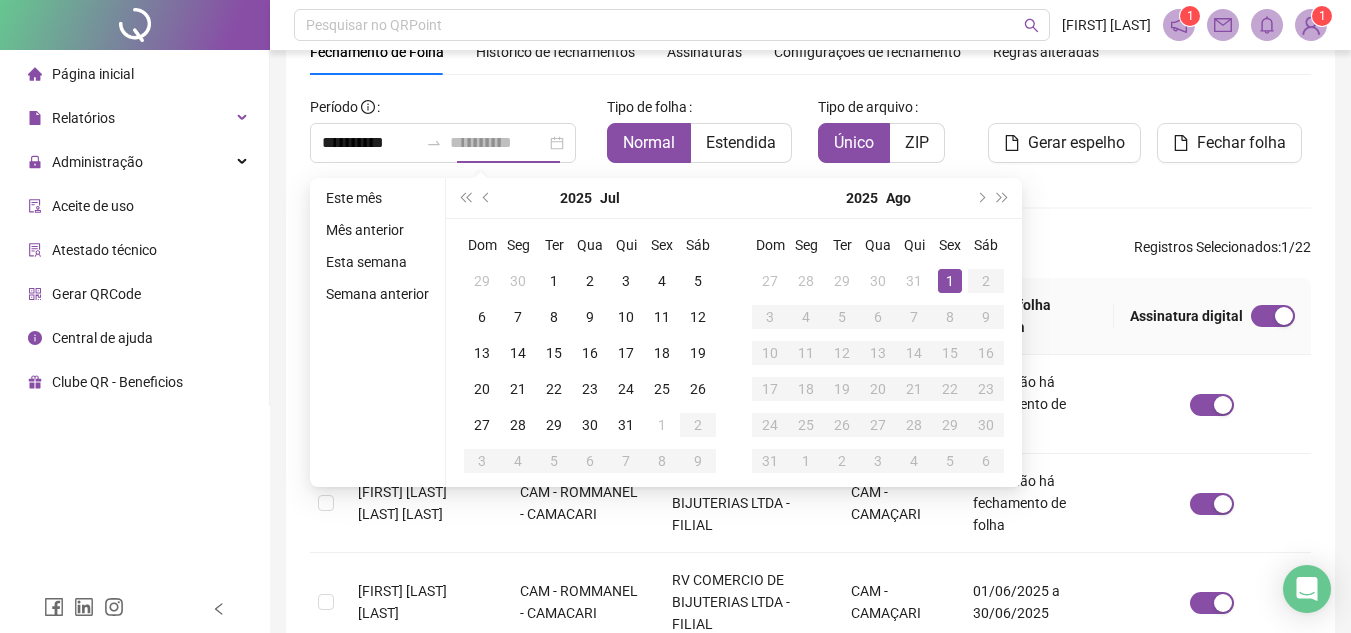 click on "1" at bounding box center [950, 281] 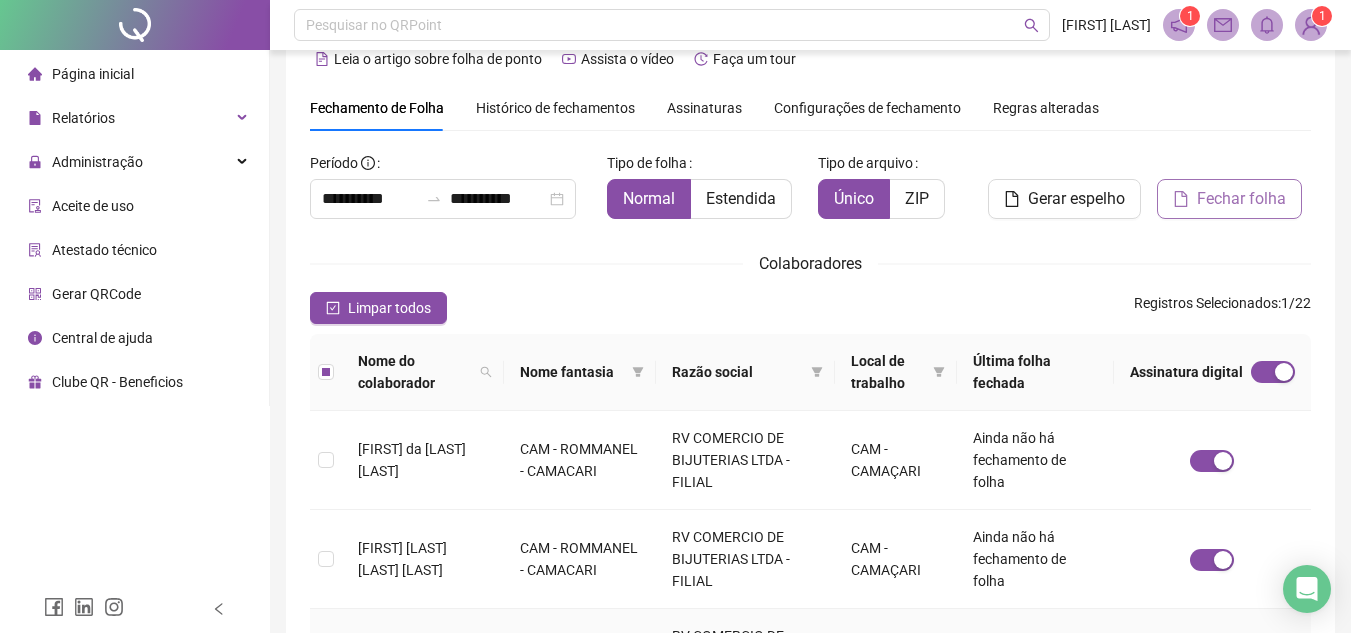 scroll, scrollTop: 0, scrollLeft: 0, axis: both 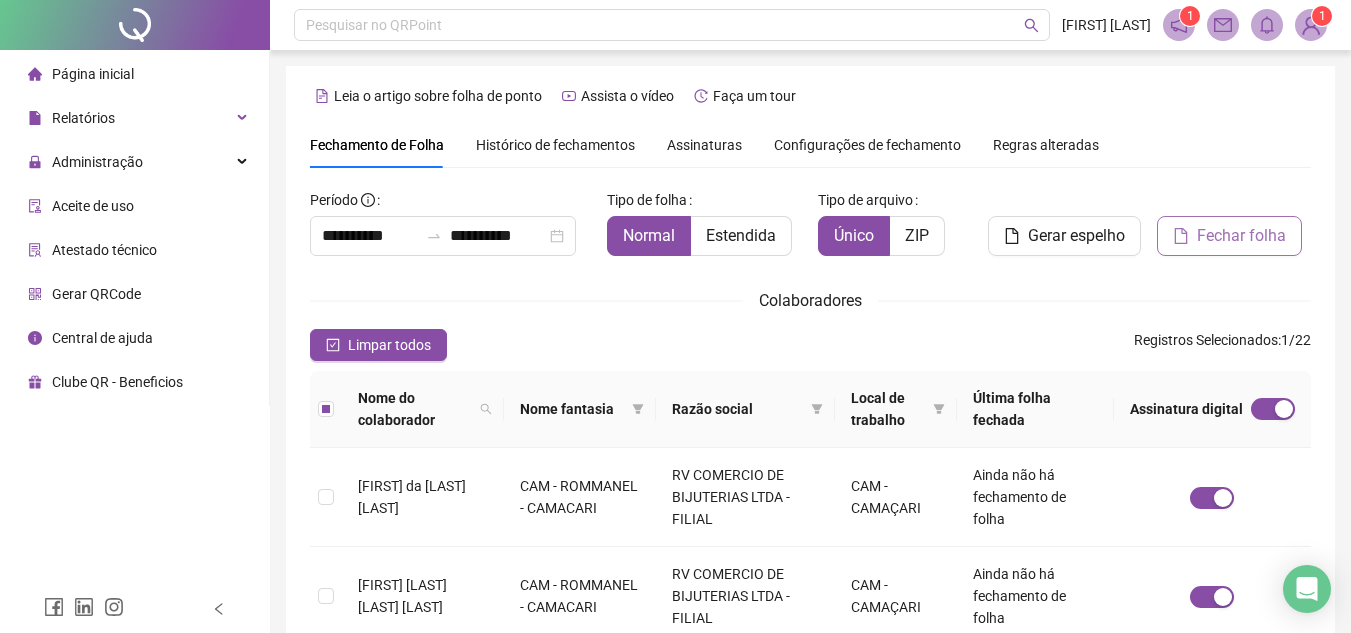 click on "Fechar folha" at bounding box center [1241, 236] 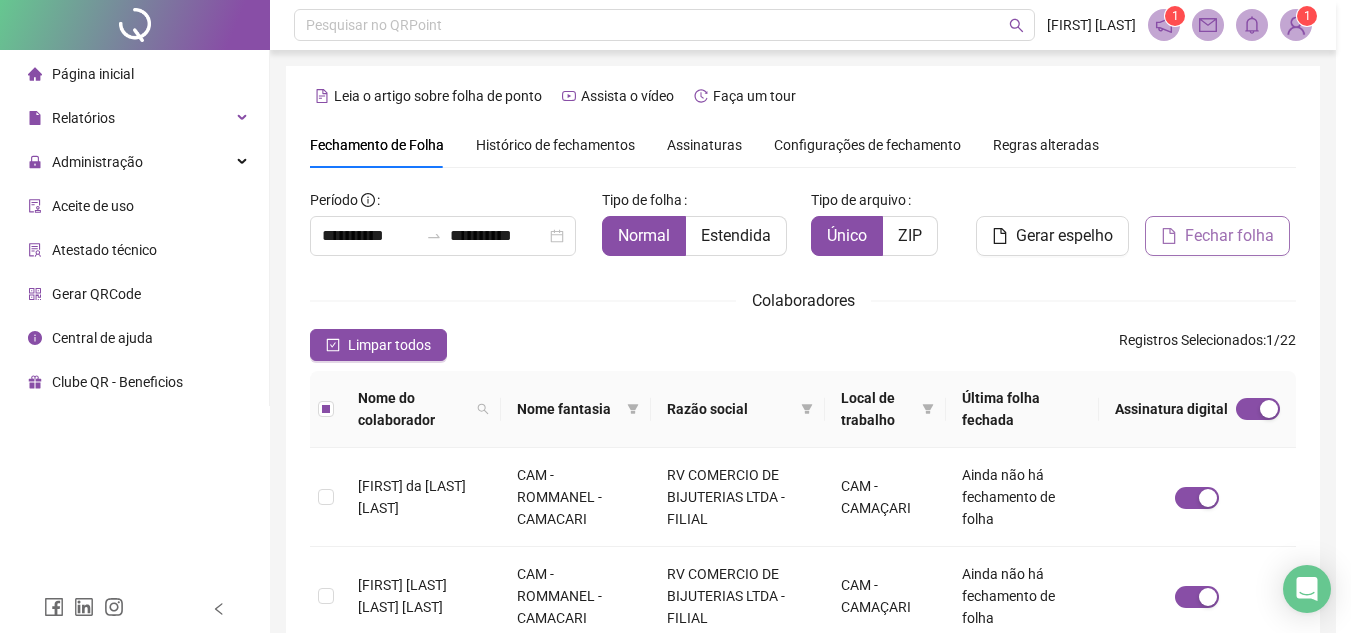 scroll, scrollTop: 93, scrollLeft: 0, axis: vertical 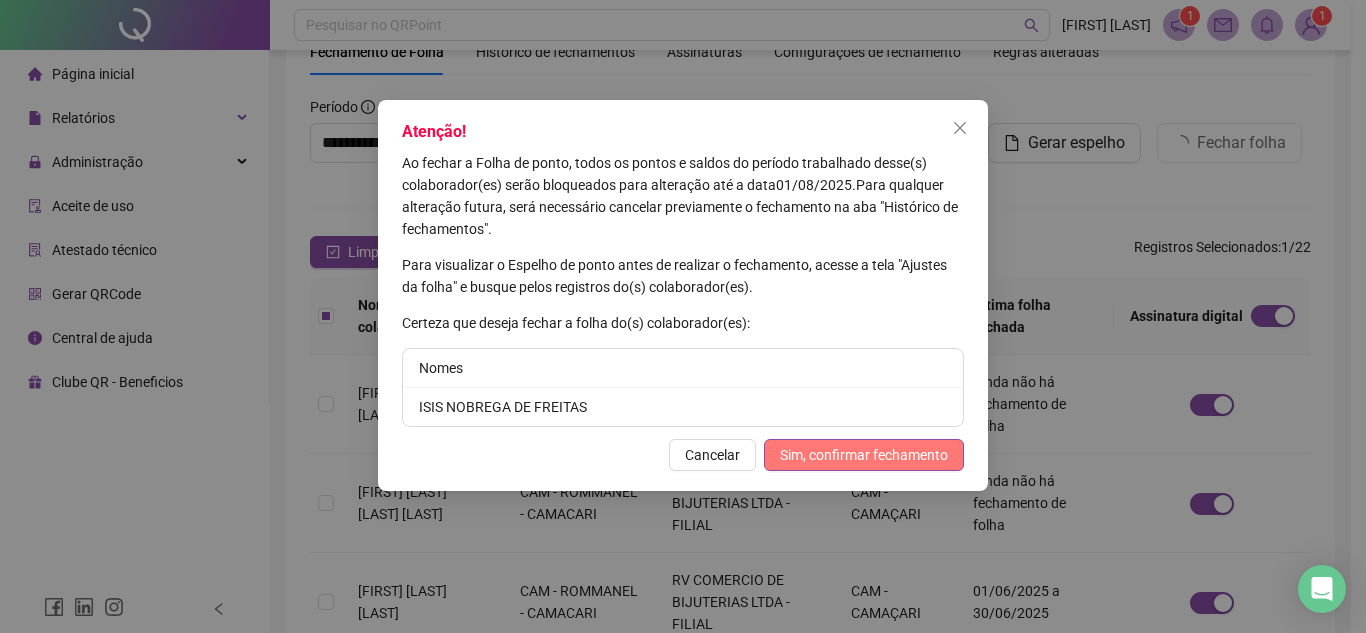 click on "Sim, confirmar fechamento" at bounding box center [864, 455] 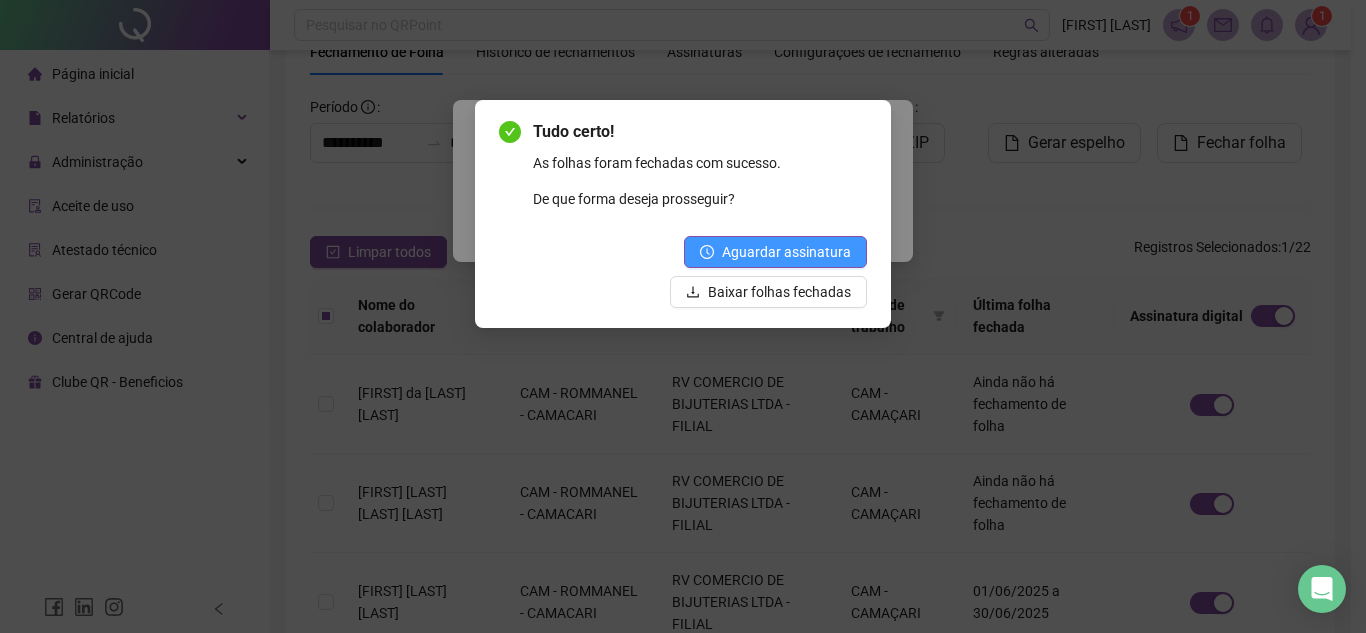 click on "Aguardar assinatura" at bounding box center (786, 252) 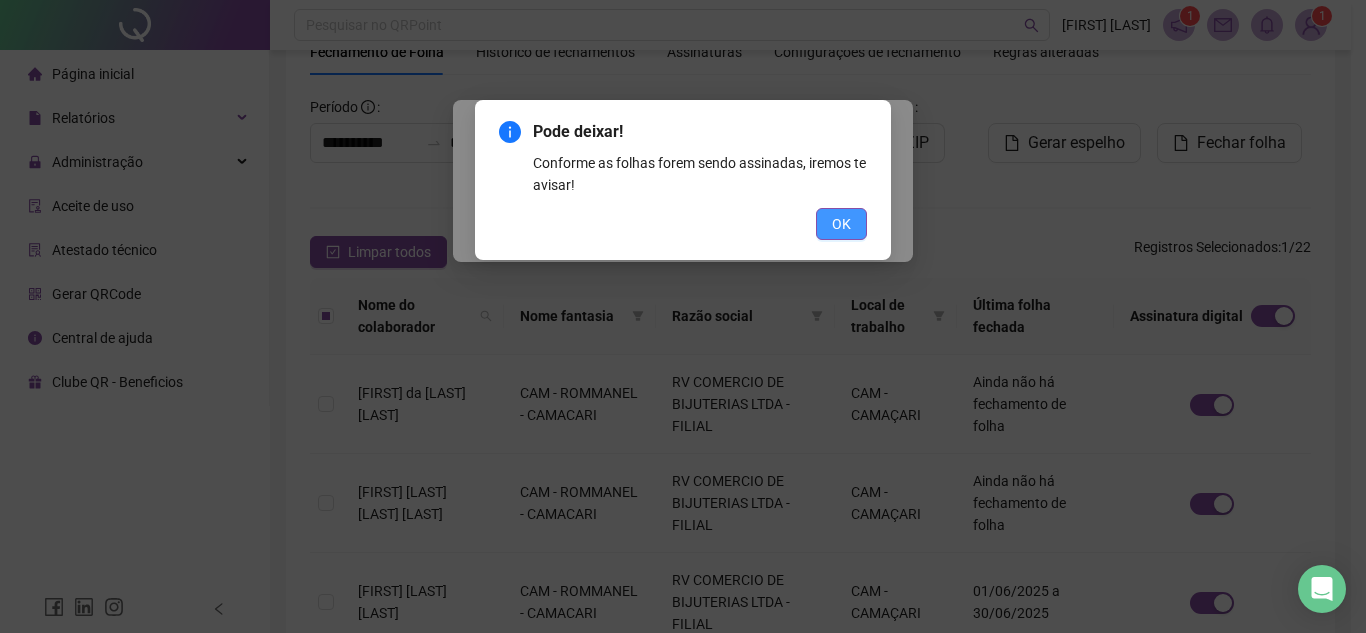 click on "OK" at bounding box center [841, 224] 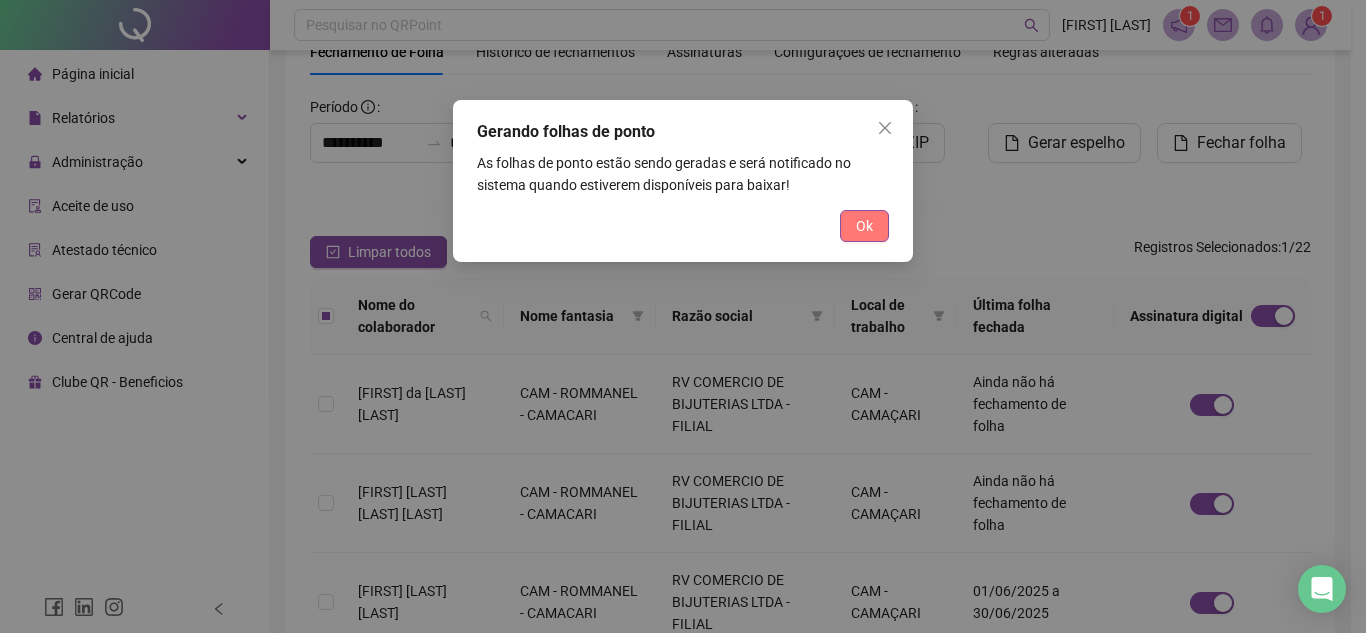 click on "Ok" at bounding box center [864, 226] 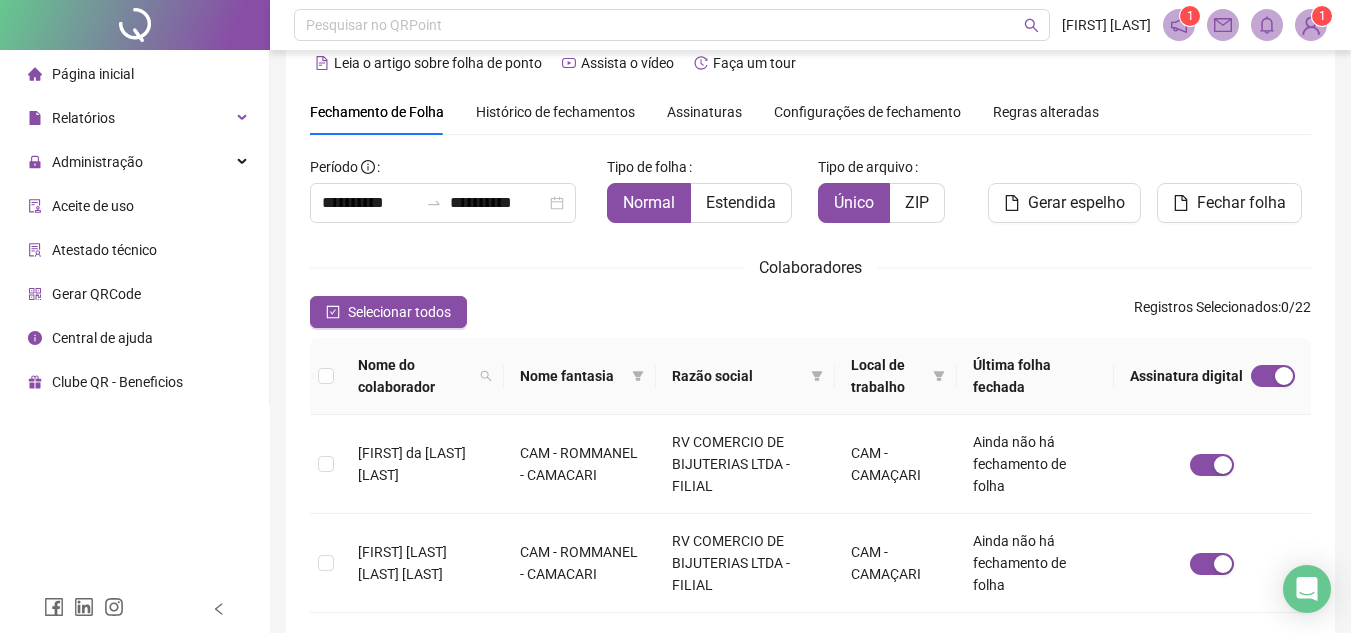 scroll, scrollTop: 0, scrollLeft: 0, axis: both 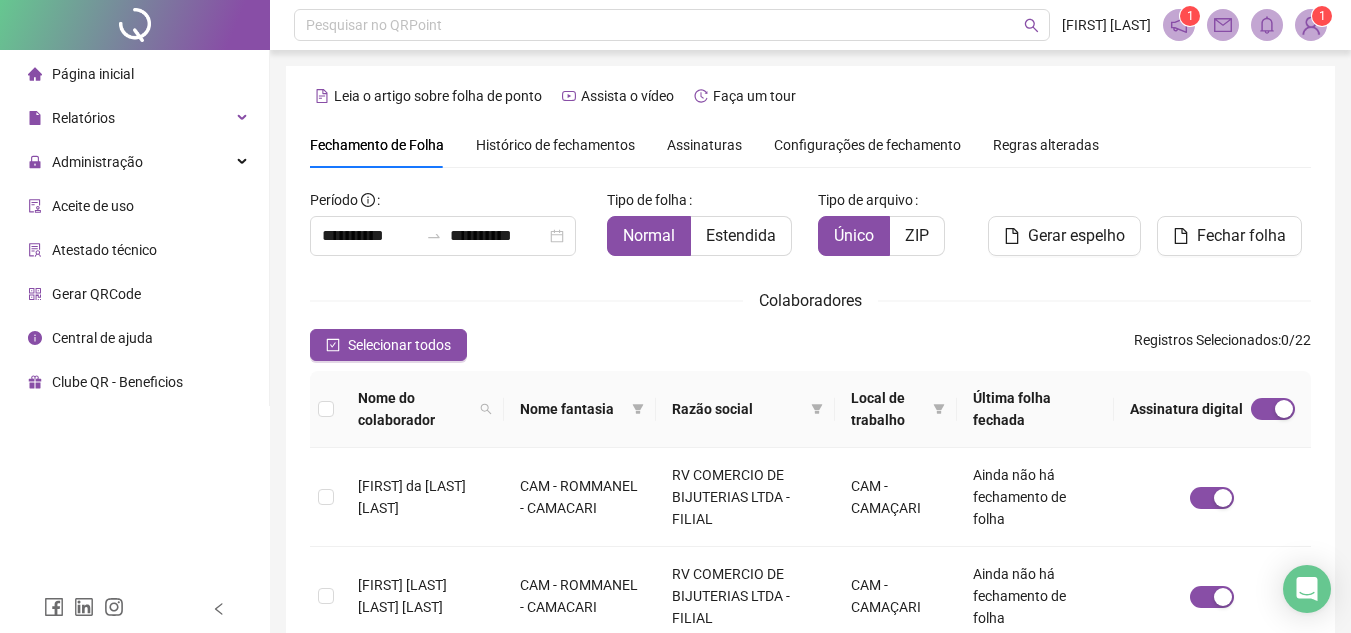 click on "Assinaturas" at bounding box center (704, 145) 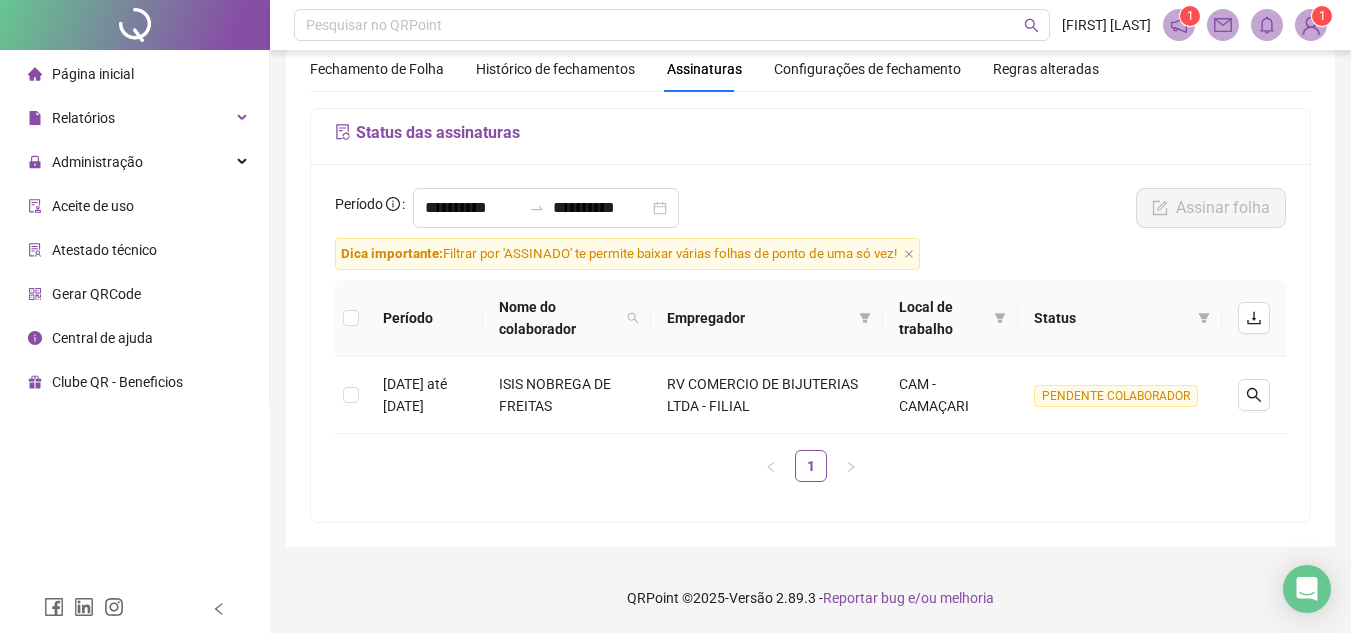 scroll, scrollTop: 76, scrollLeft: 0, axis: vertical 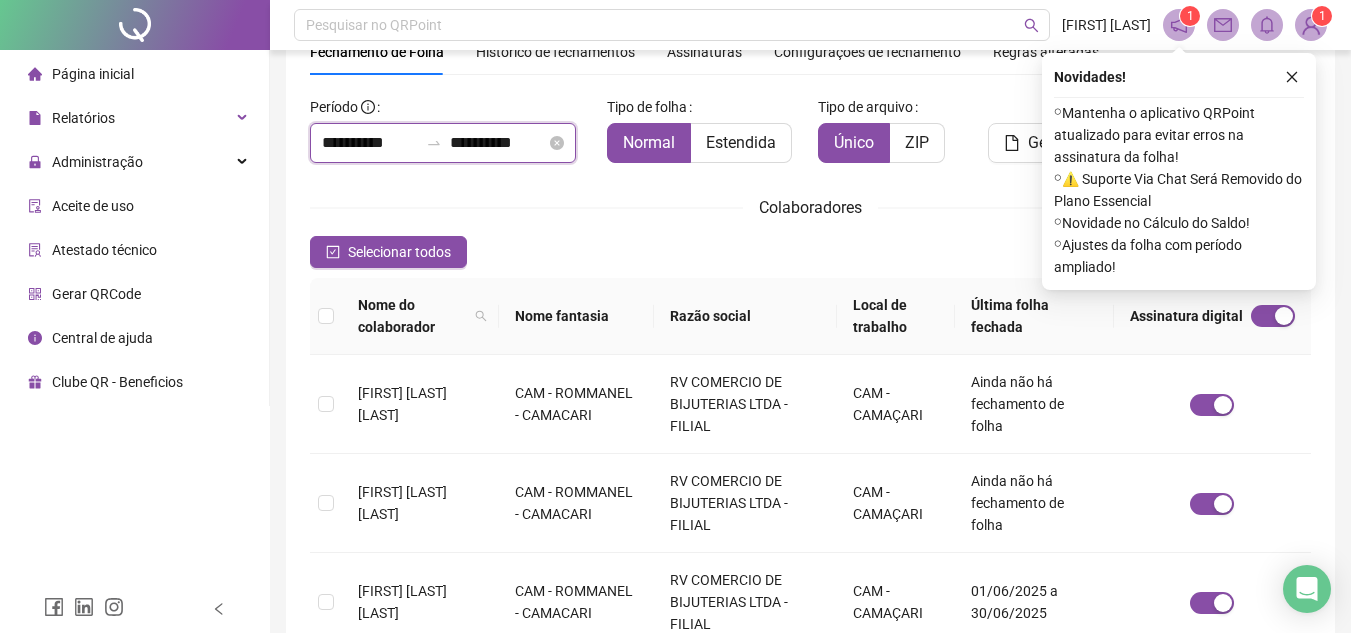 click on "**********" at bounding box center [370, 143] 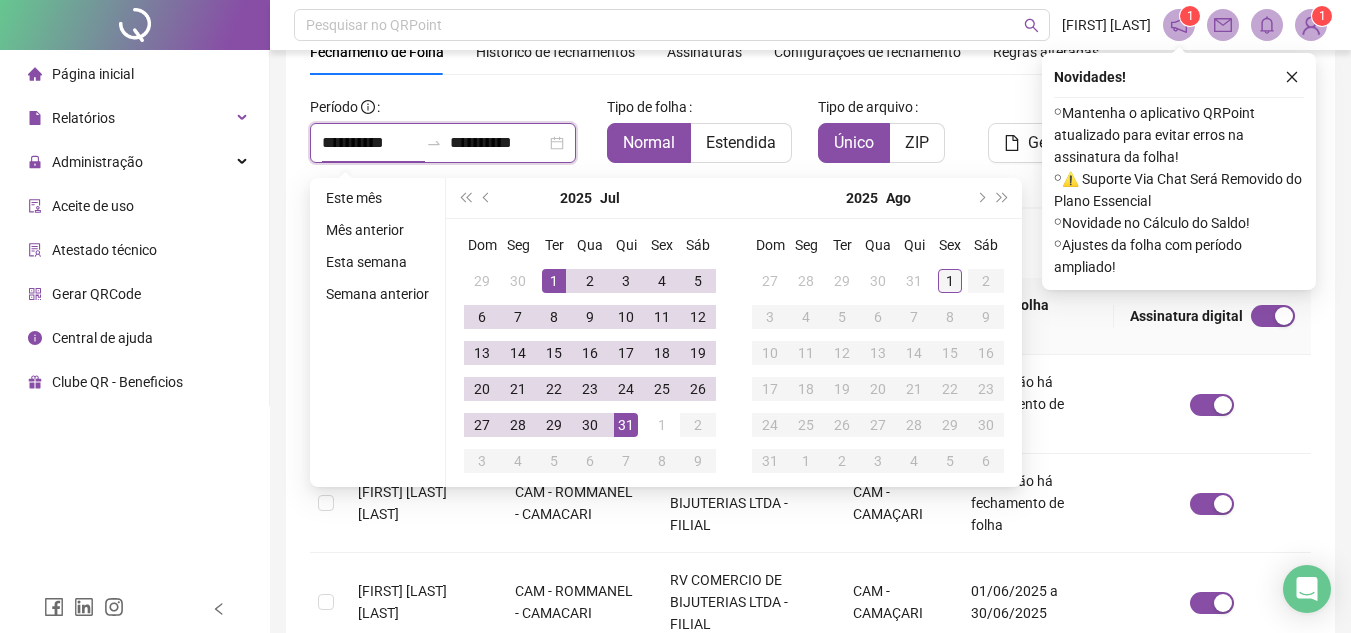 type on "**********" 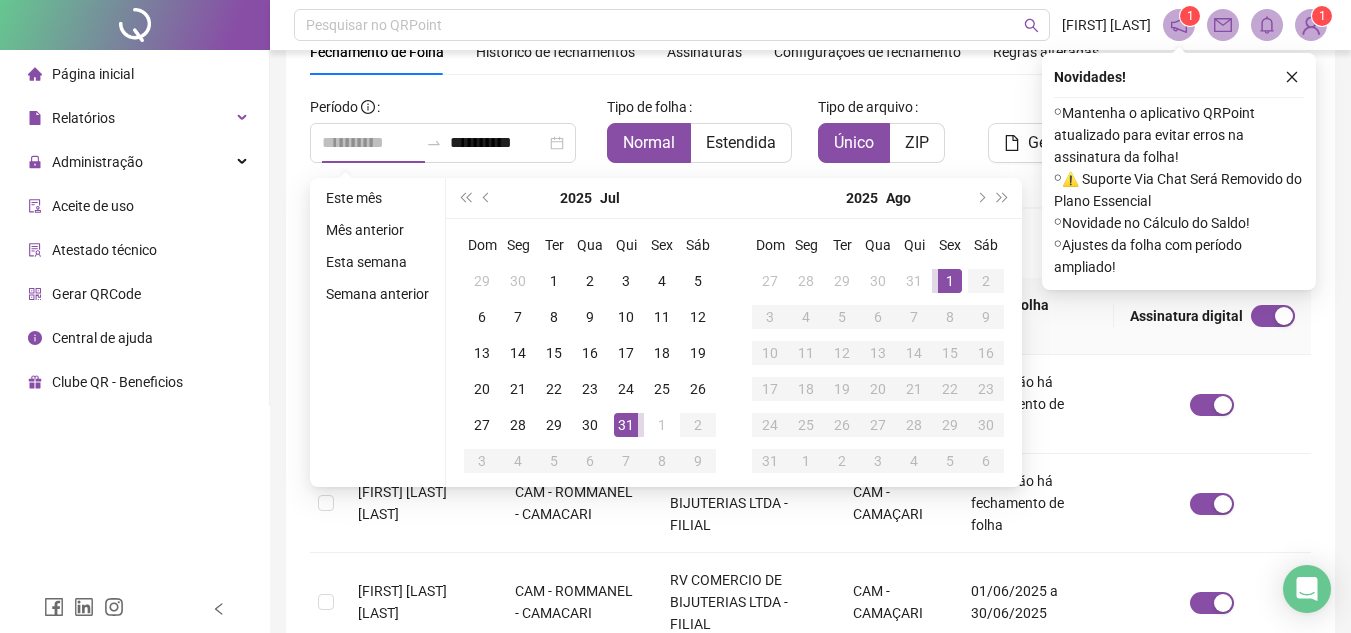 click on "1" at bounding box center (950, 281) 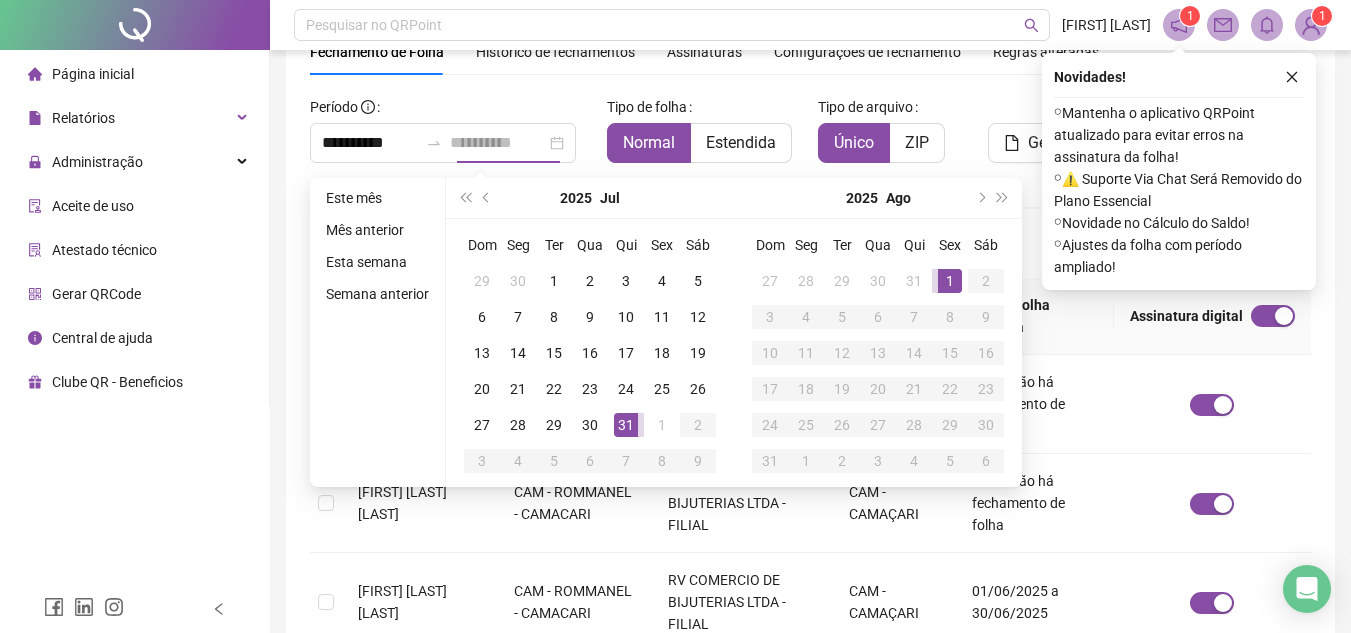 click on "1" at bounding box center (950, 281) 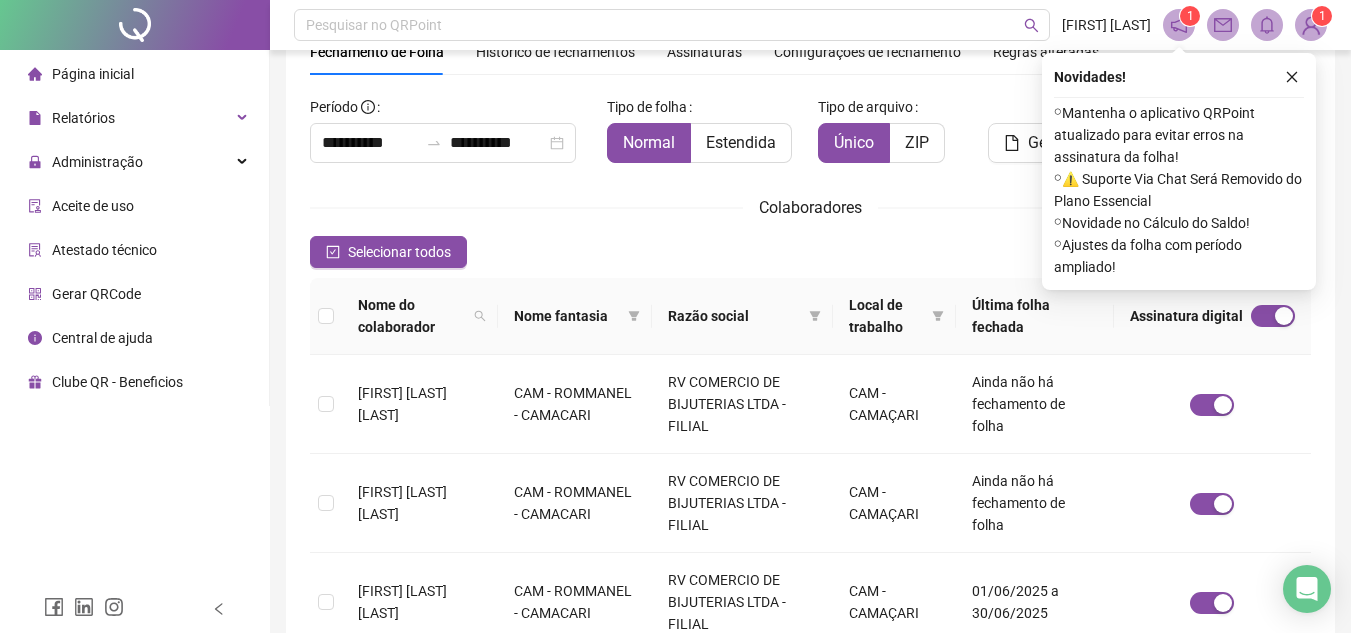 drag, startPoint x: 1296, startPoint y: 80, endPoint x: 1288, endPoint y: 106, distance: 27.202942 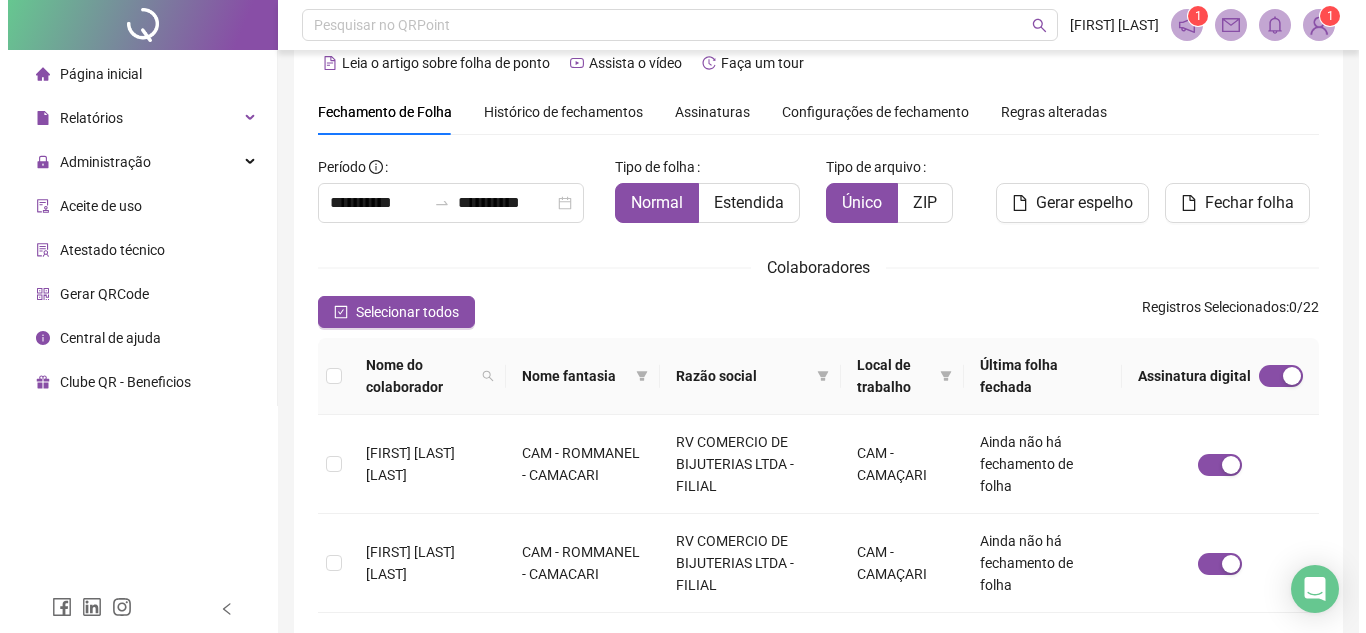 scroll, scrollTop: 0, scrollLeft: 0, axis: both 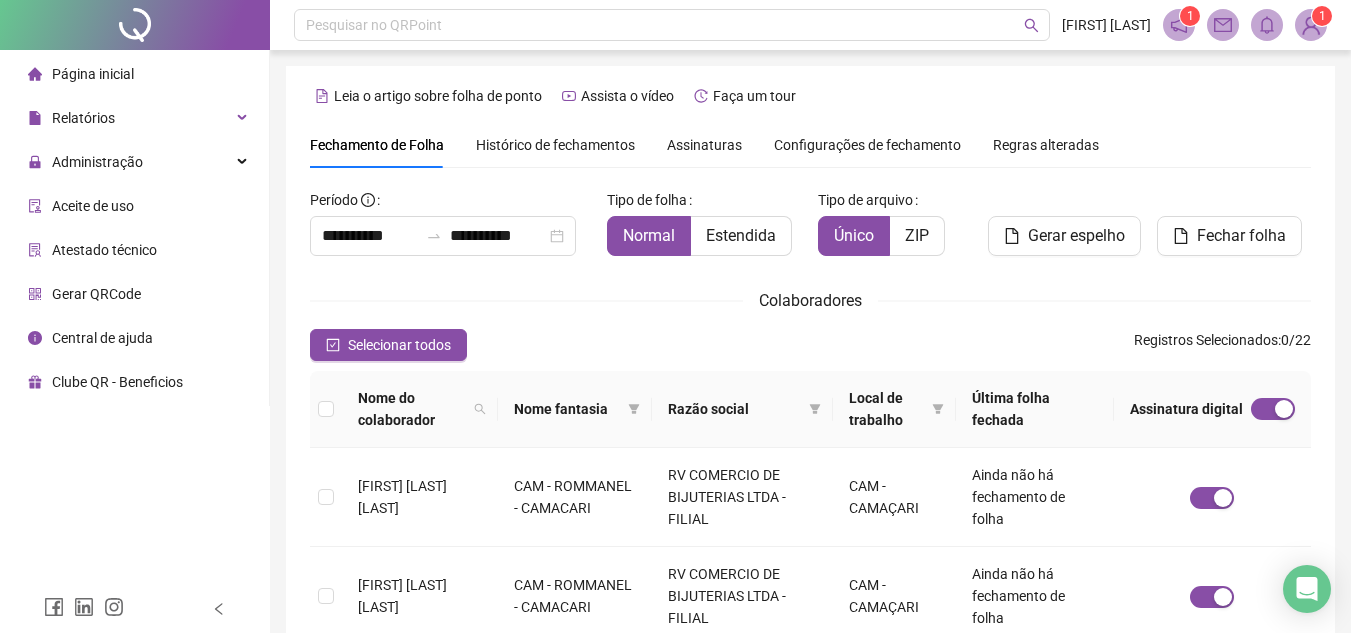 click on "Histórico de fechamentos" at bounding box center (555, 145) 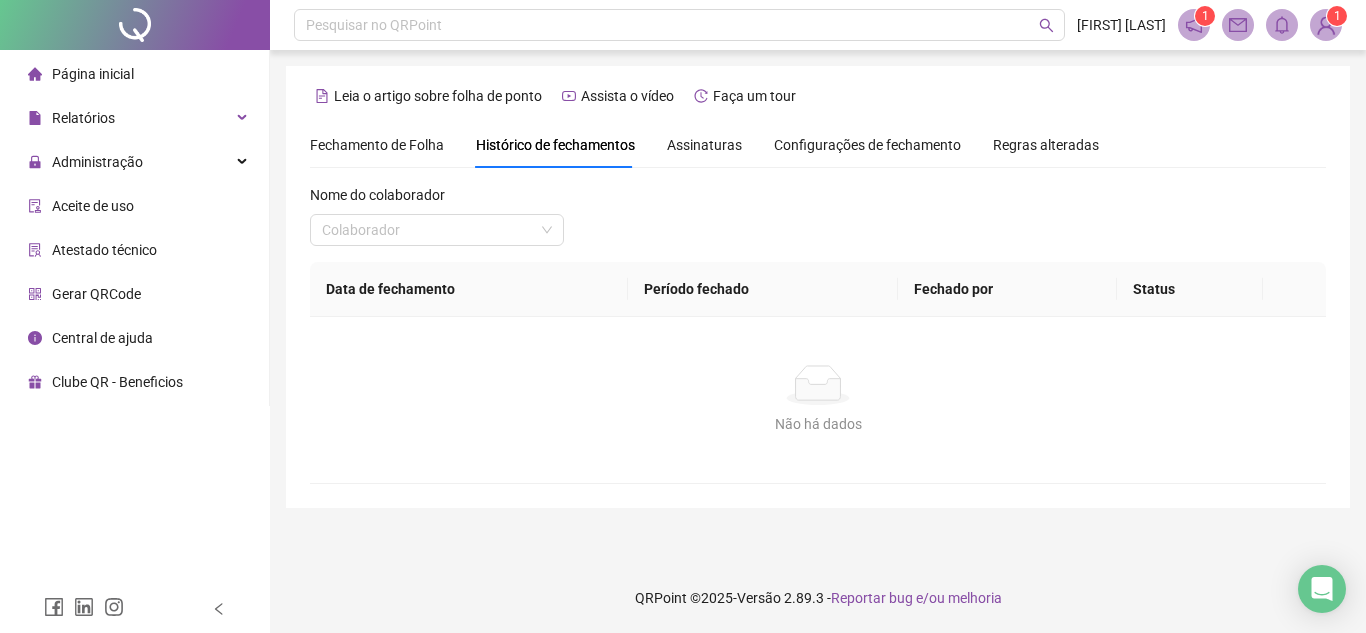 click on "Assinaturas" at bounding box center (704, 145) 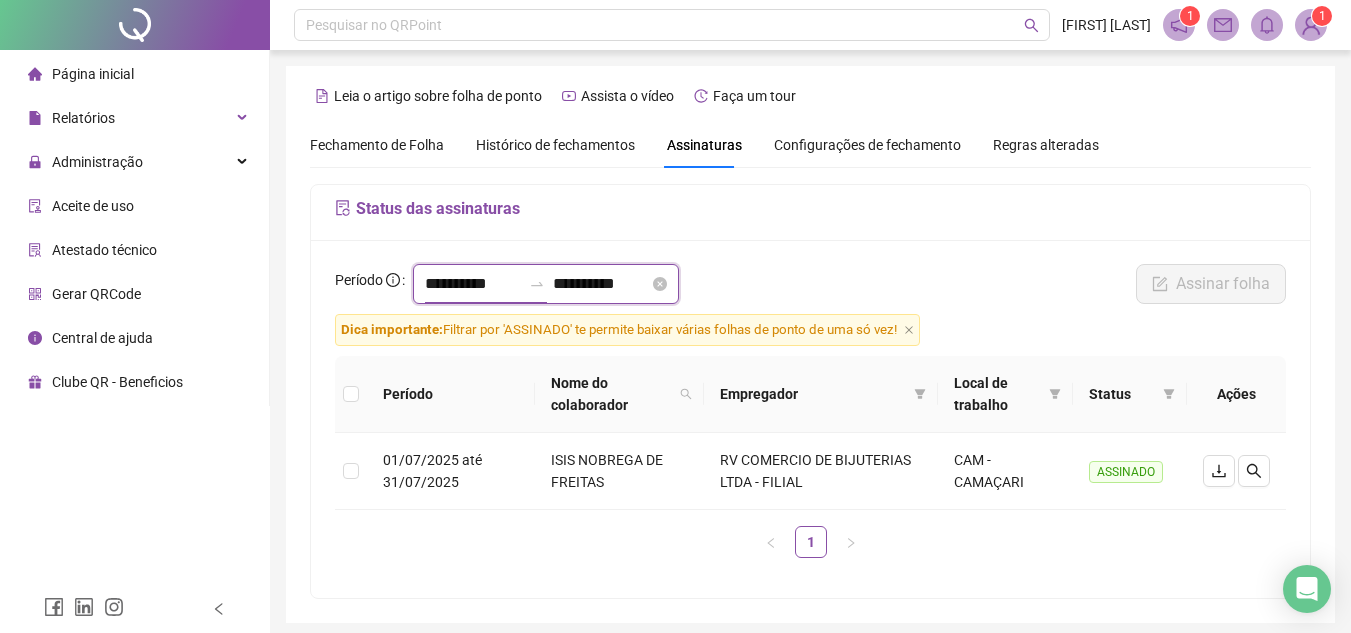 click on "**********" at bounding box center [473, 284] 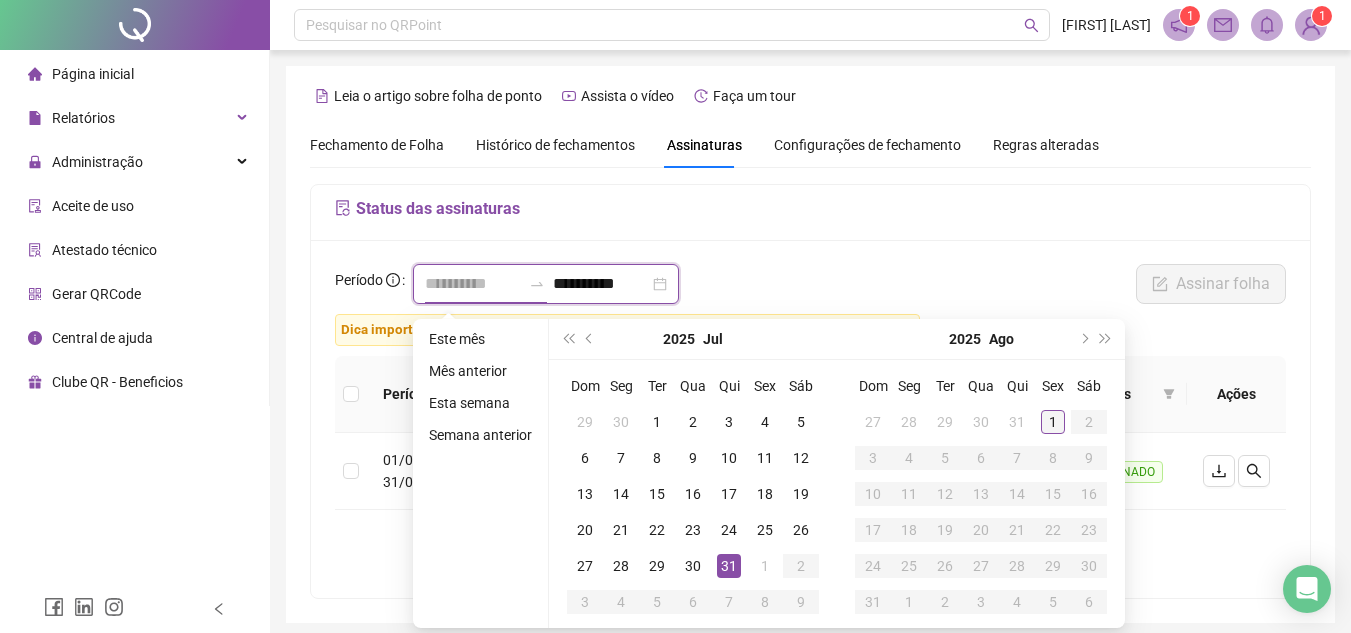 type on "**********" 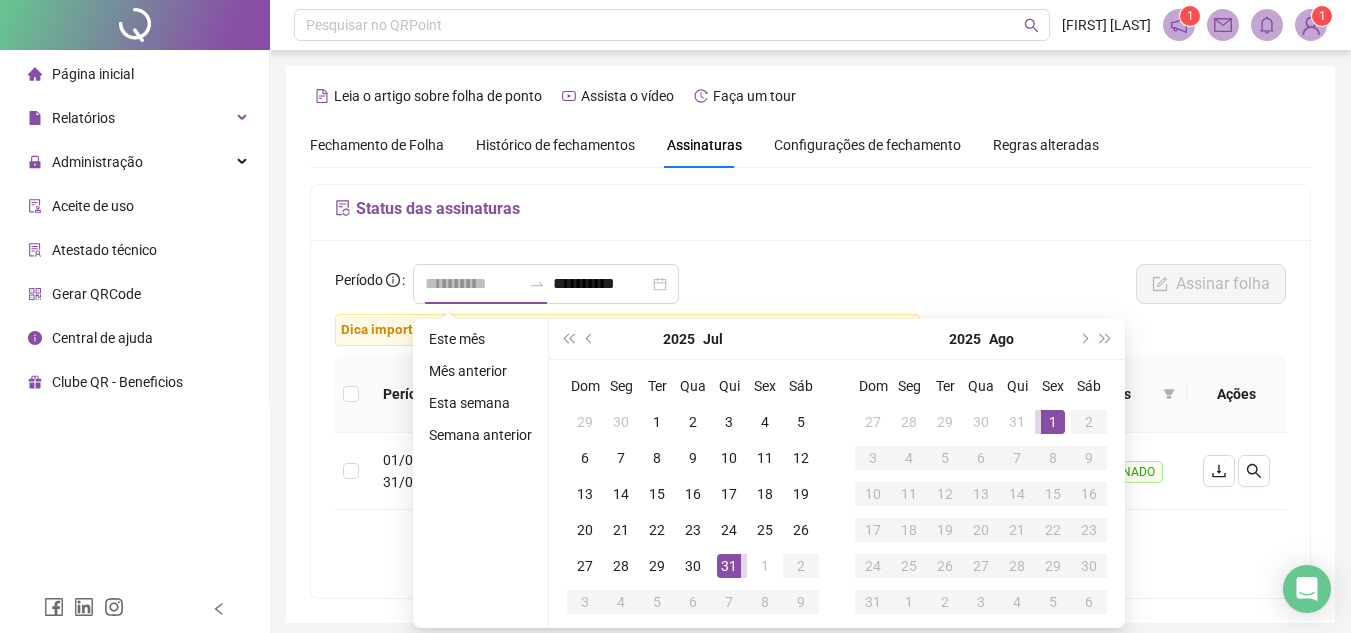 click on "1" at bounding box center [1053, 422] 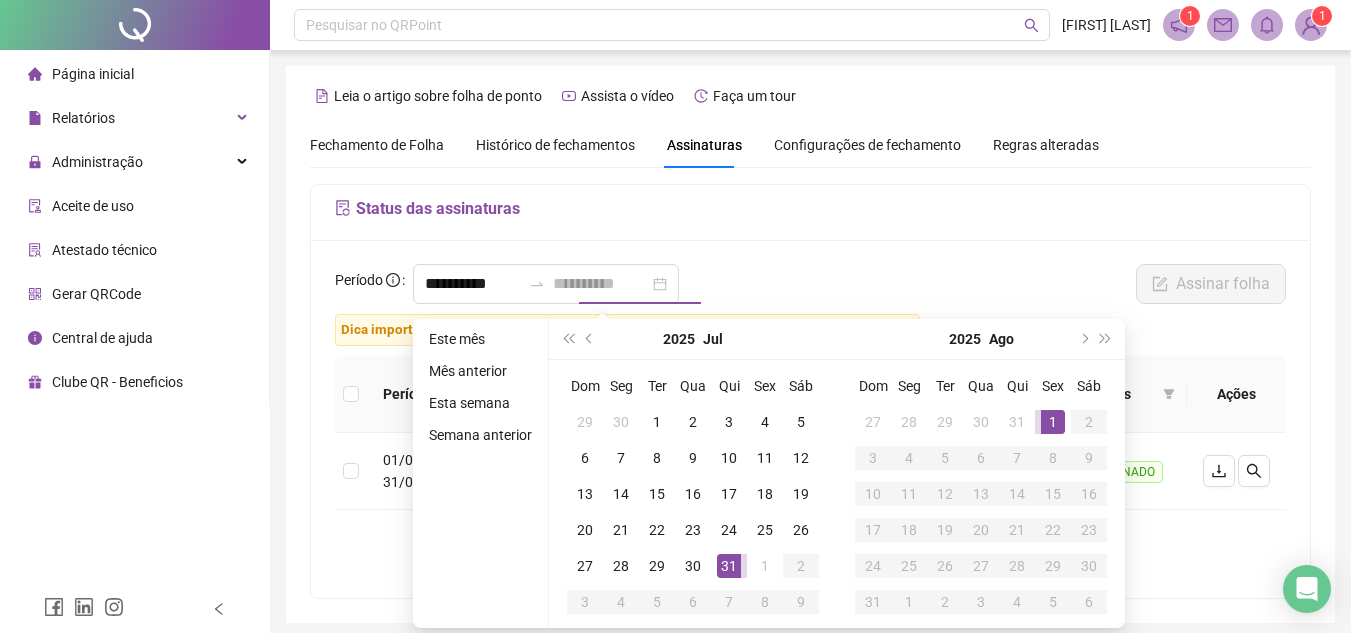 click on "1" at bounding box center (1053, 422) 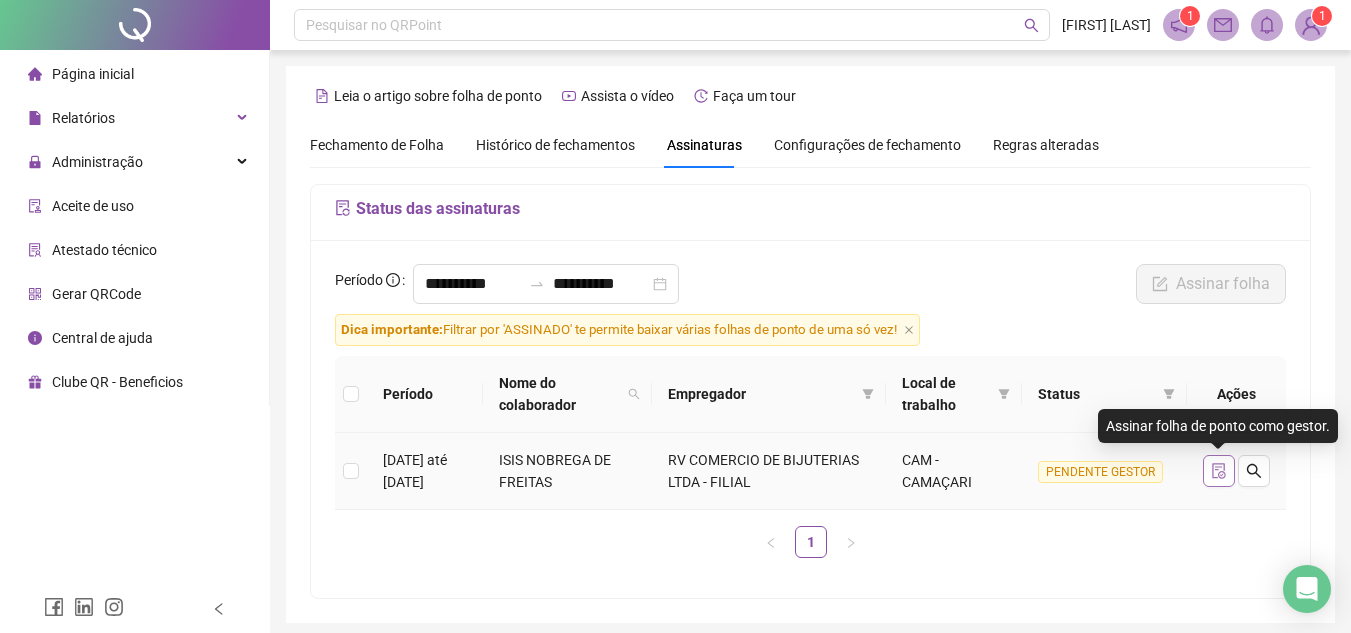 click 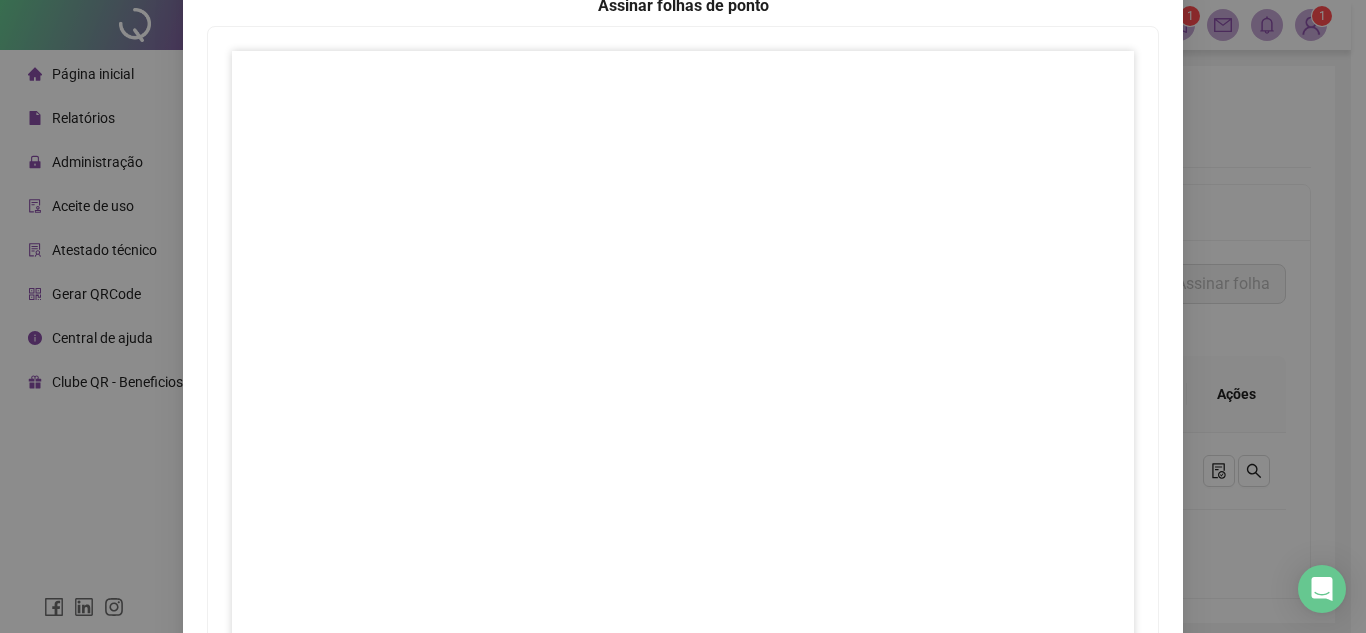scroll, scrollTop: 297, scrollLeft: 0, axis: vertical 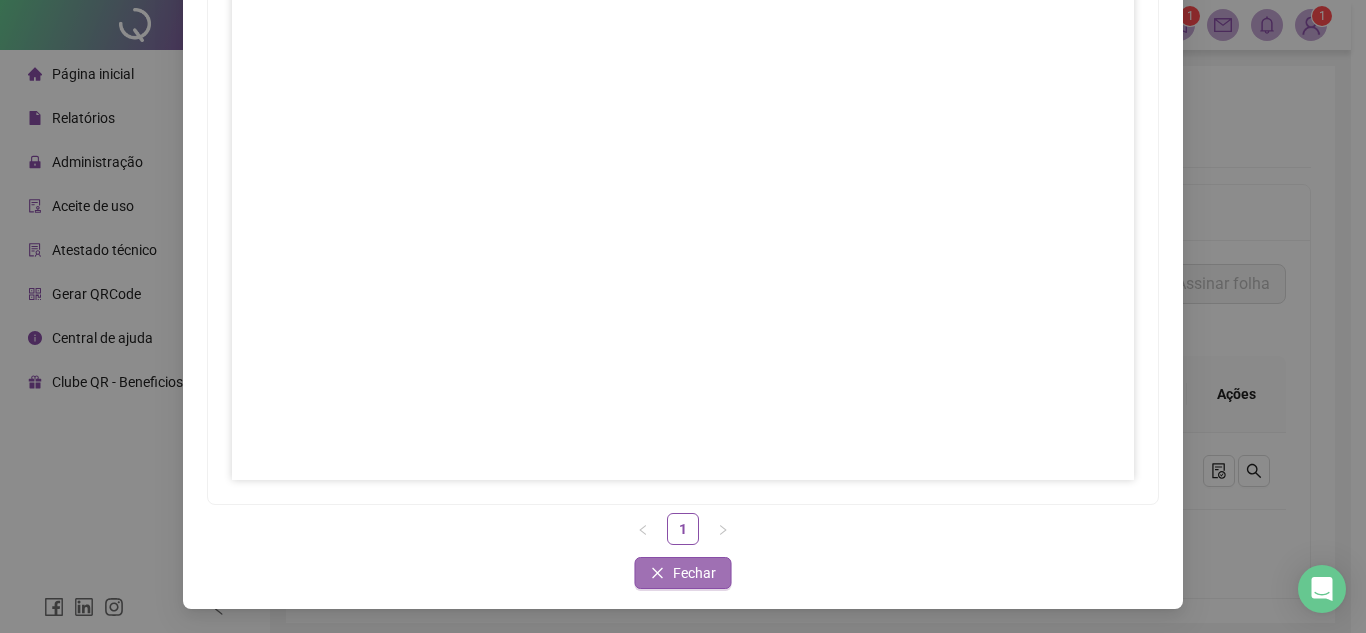 click on "Fechar" at bounding box center (683, 573) 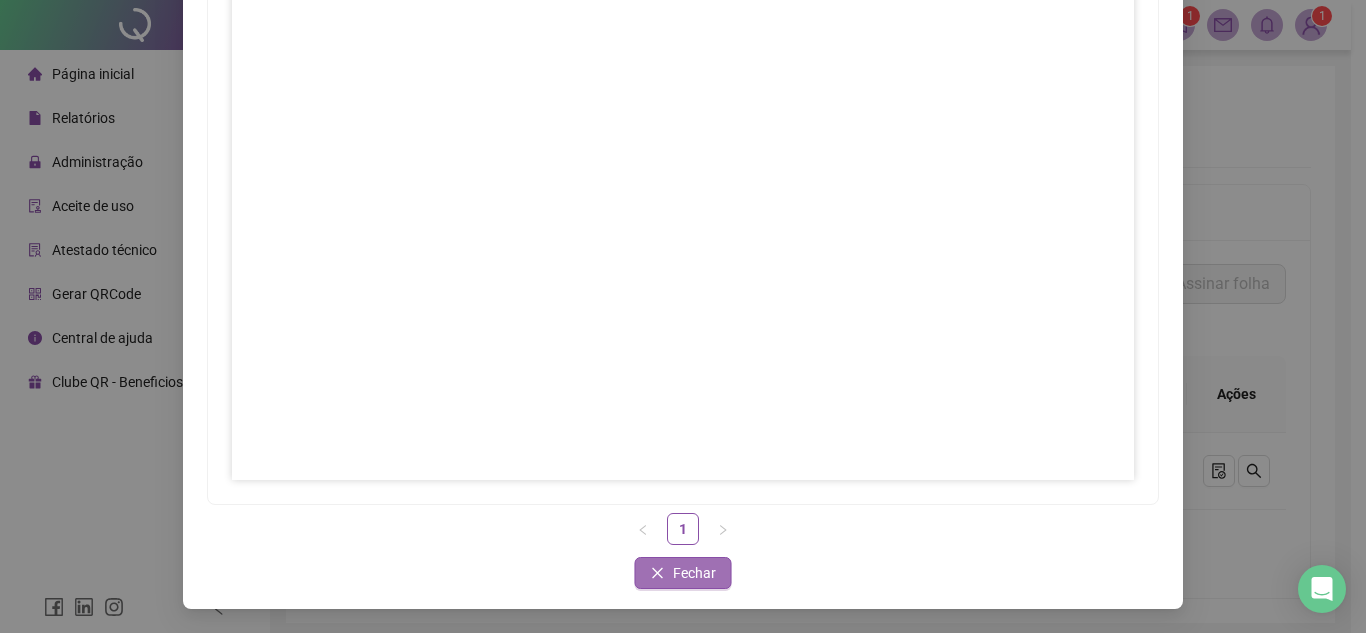 click on "Fechar" at bounding box center (694, 573) 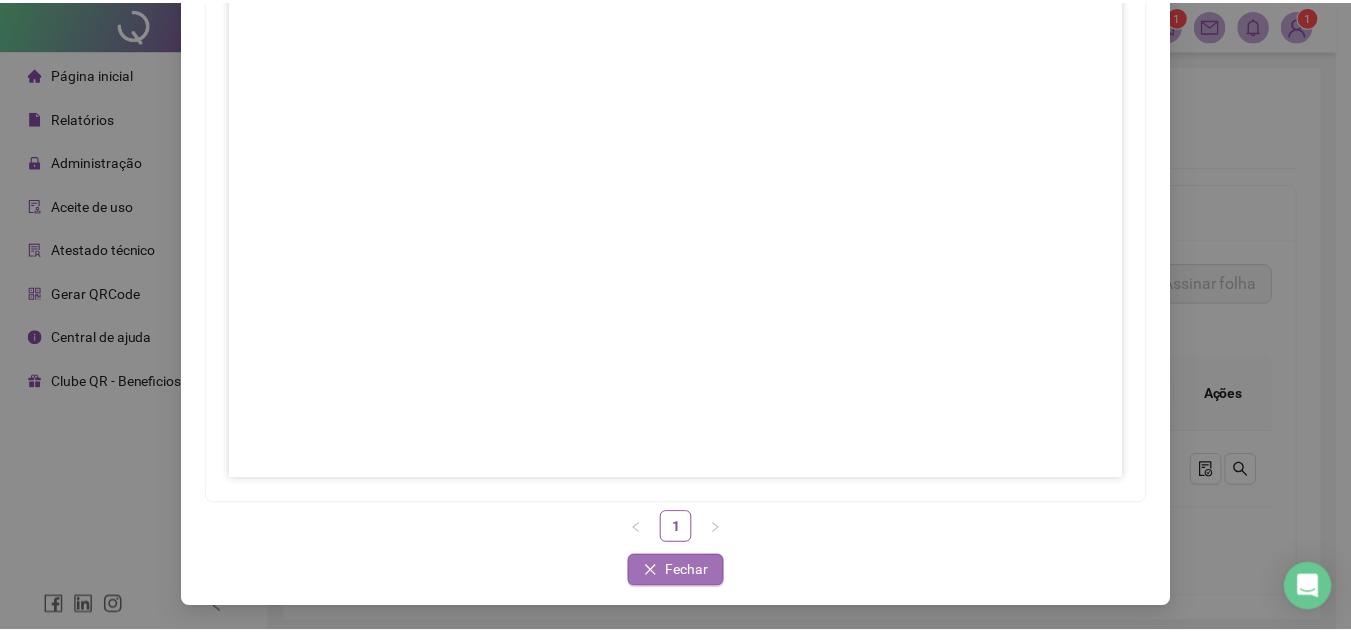 scroll, scrollTop: 197, scrollLeft: 0, axis: vertical 